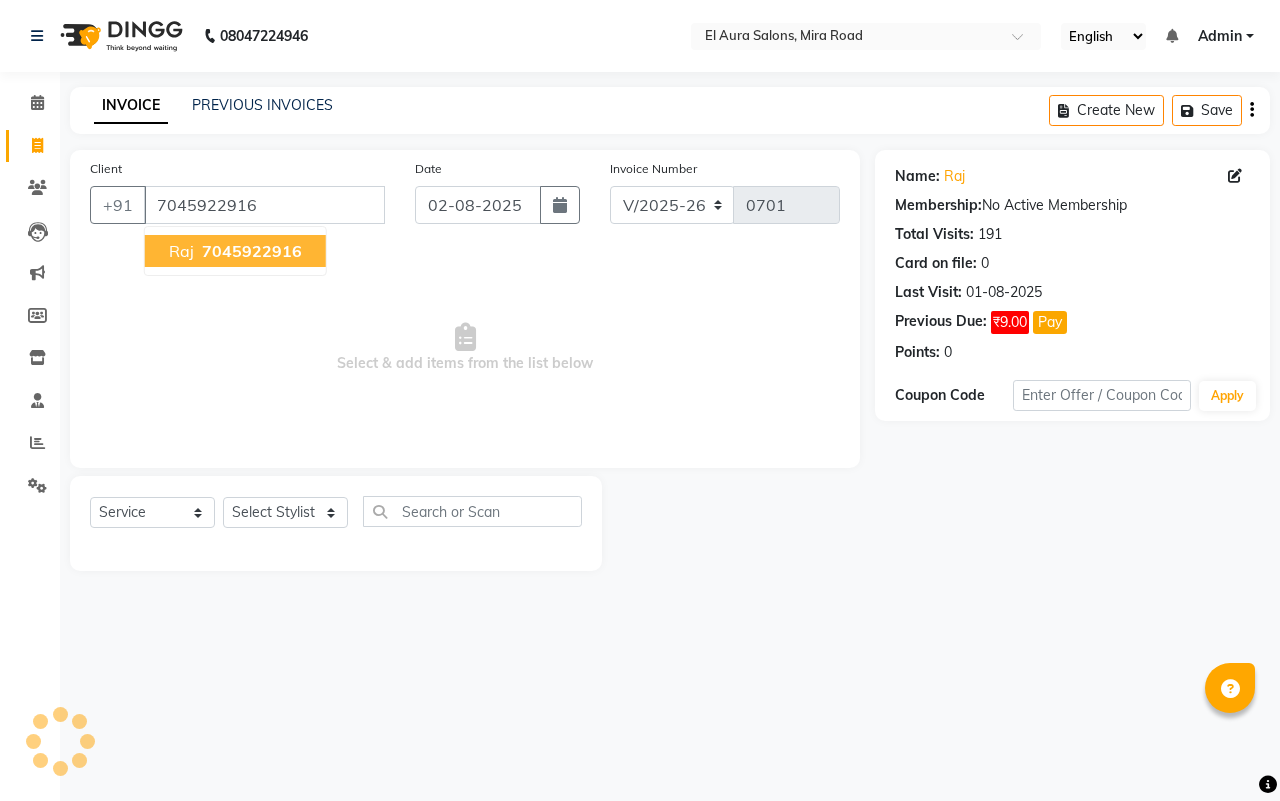 select on "94" 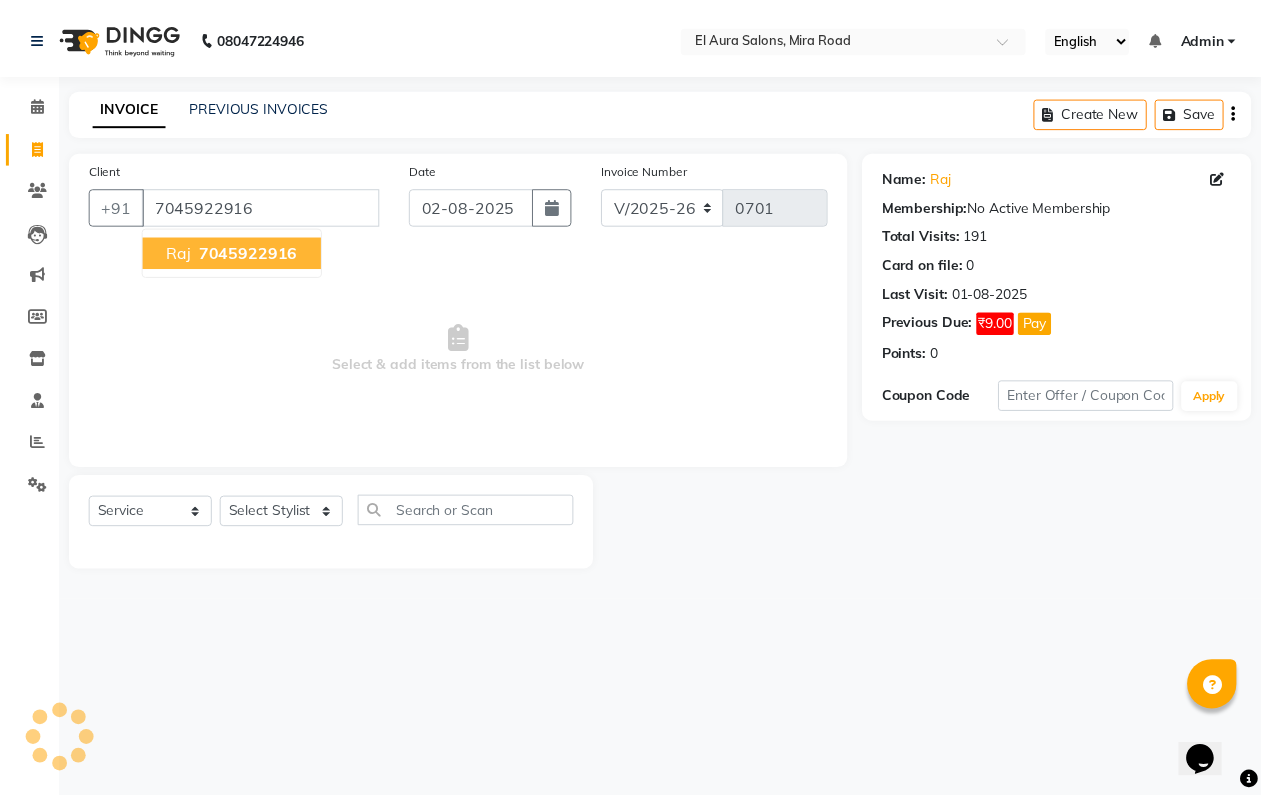 scroll, scrollTop: 0, scrollLeft: 0, axis: both 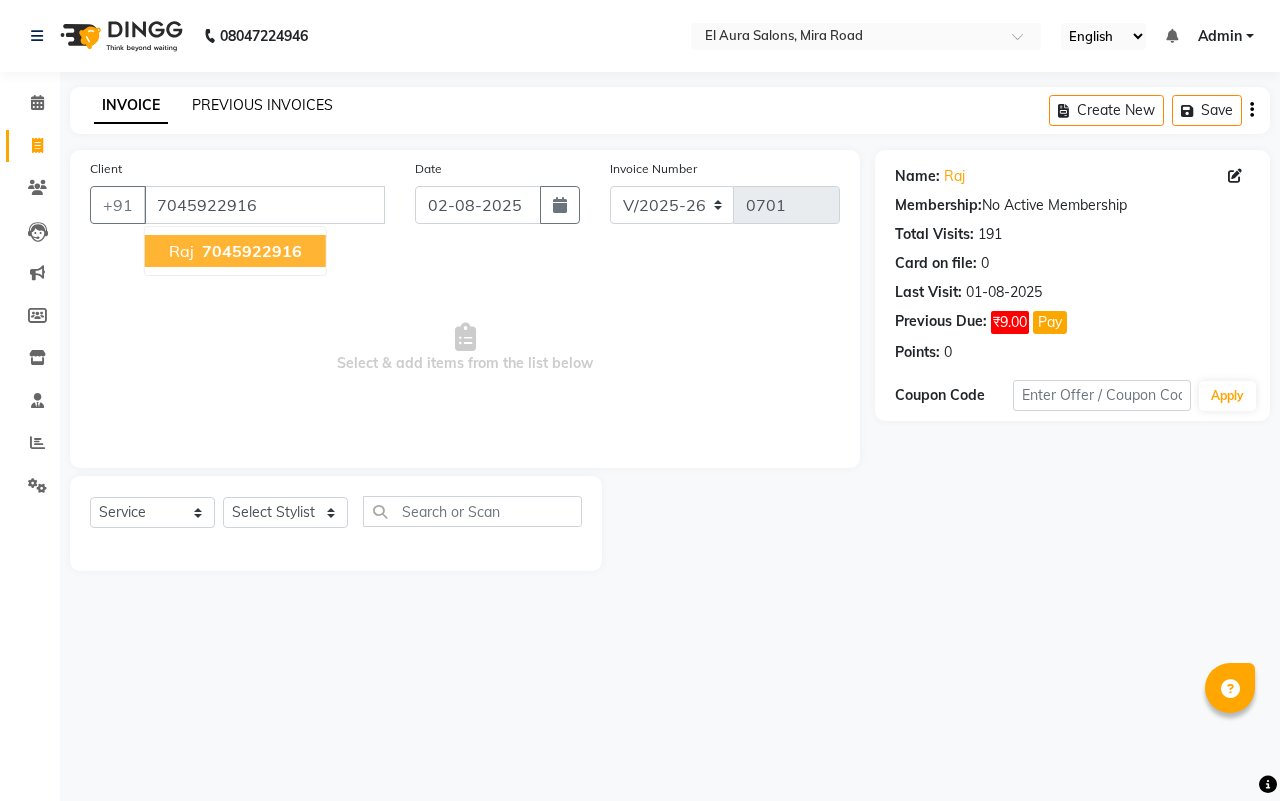 click on "PREVIOUS INVOICES" 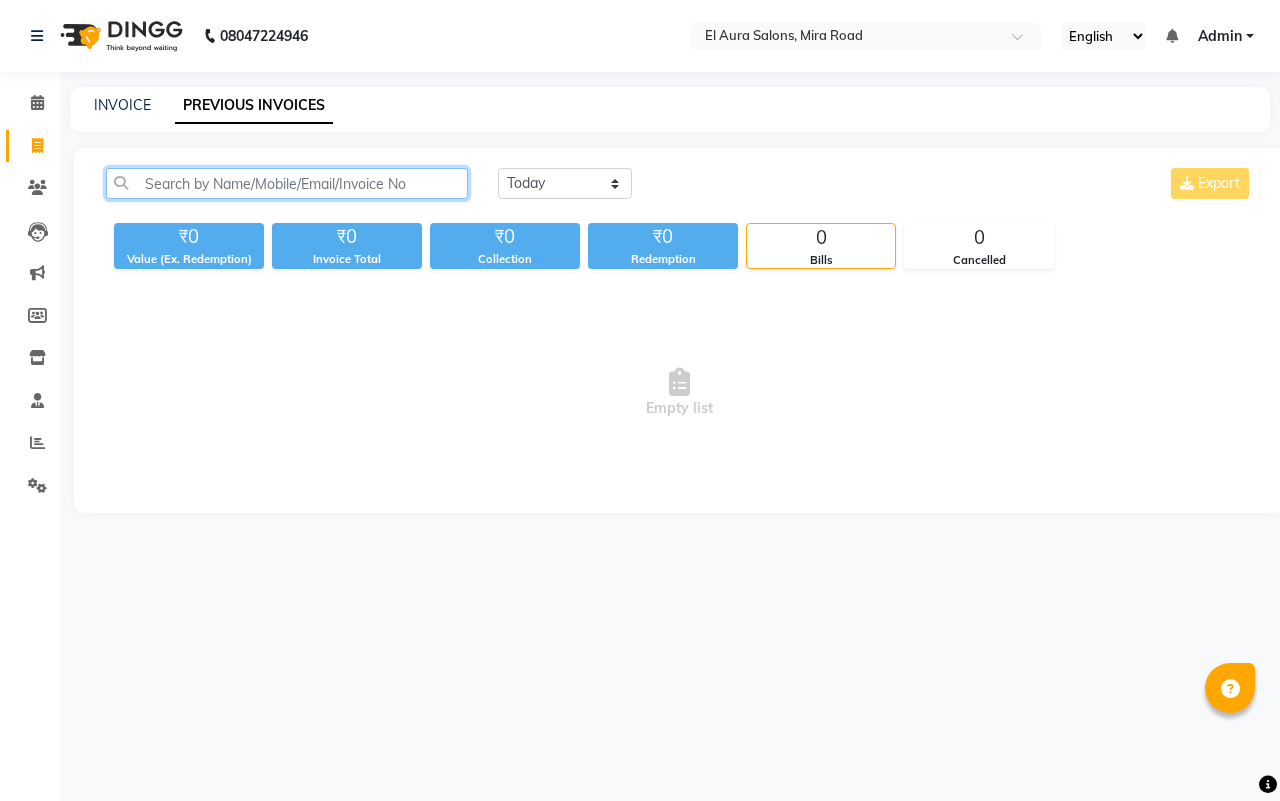 click 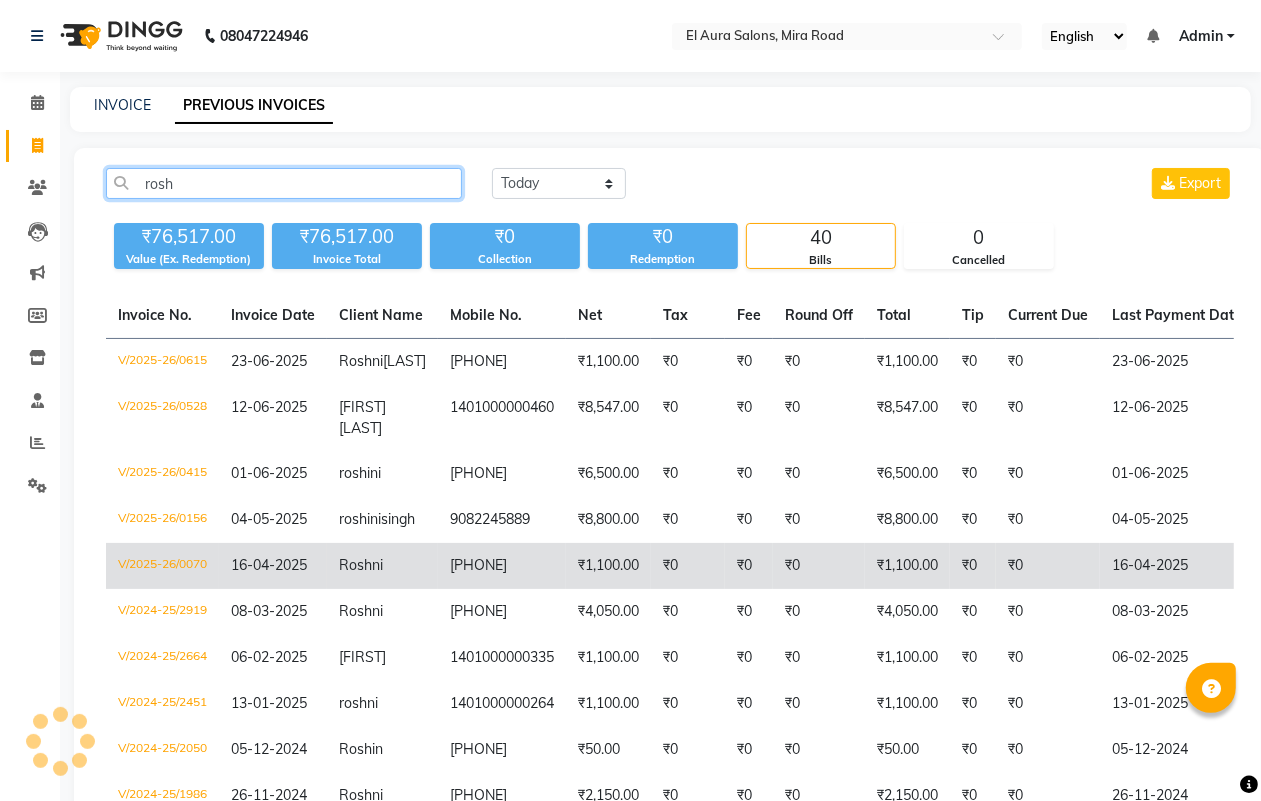 type on "rosh" 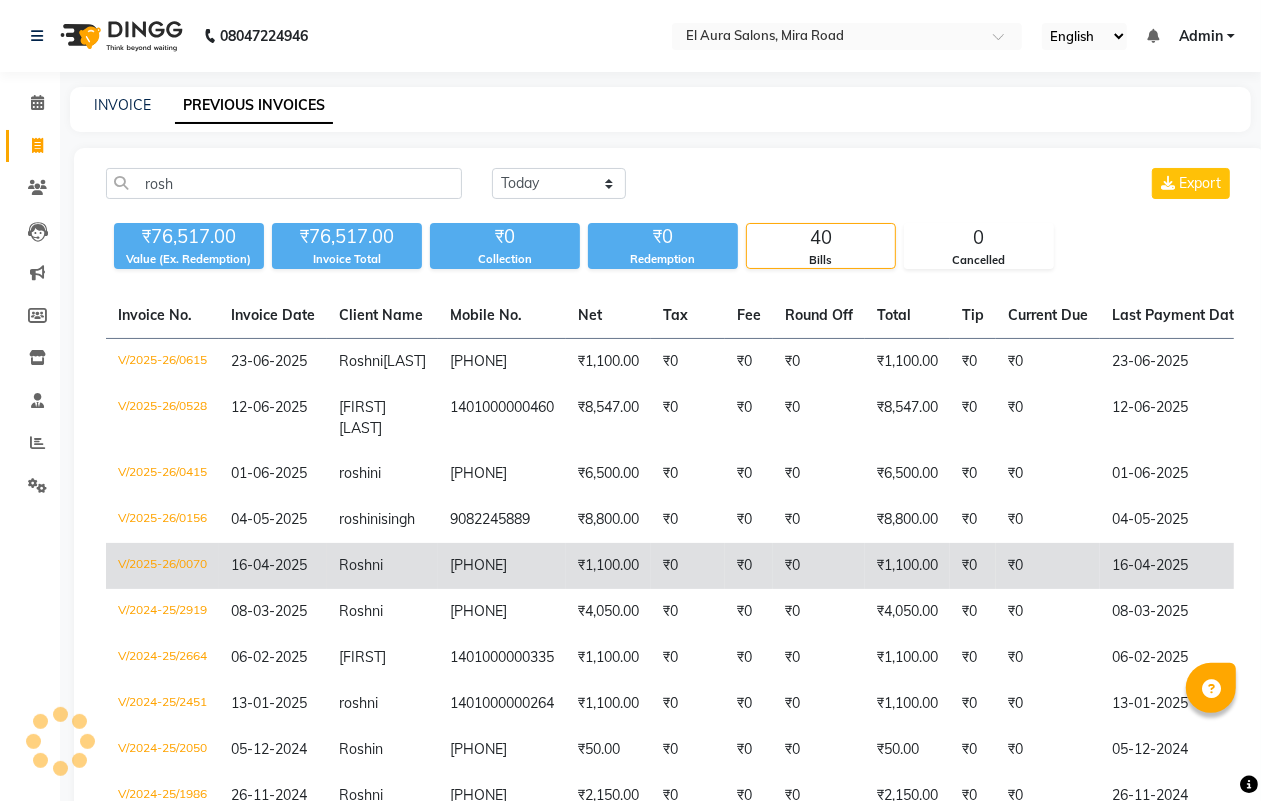 click on "Roshni" 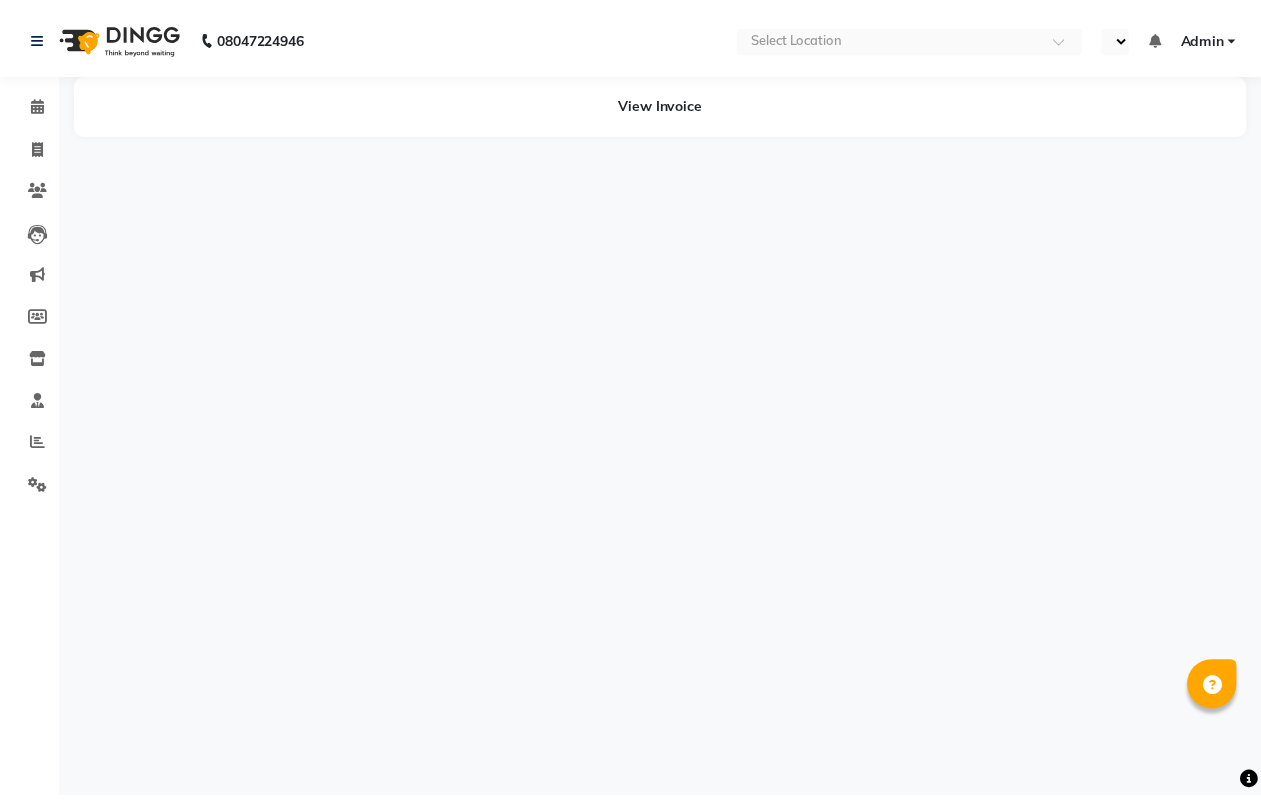 scroll, scrollTop: 0, scrollLeft: 0, axis: both 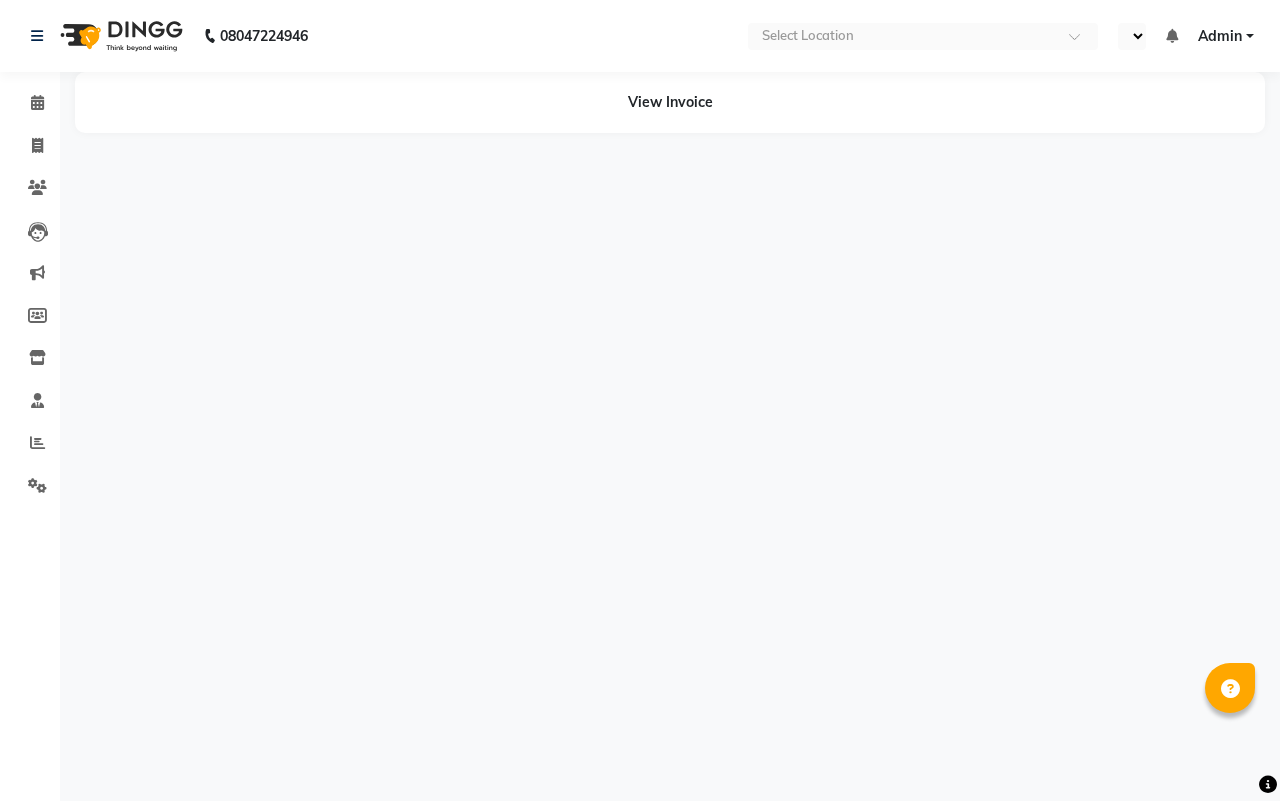 select on "en" 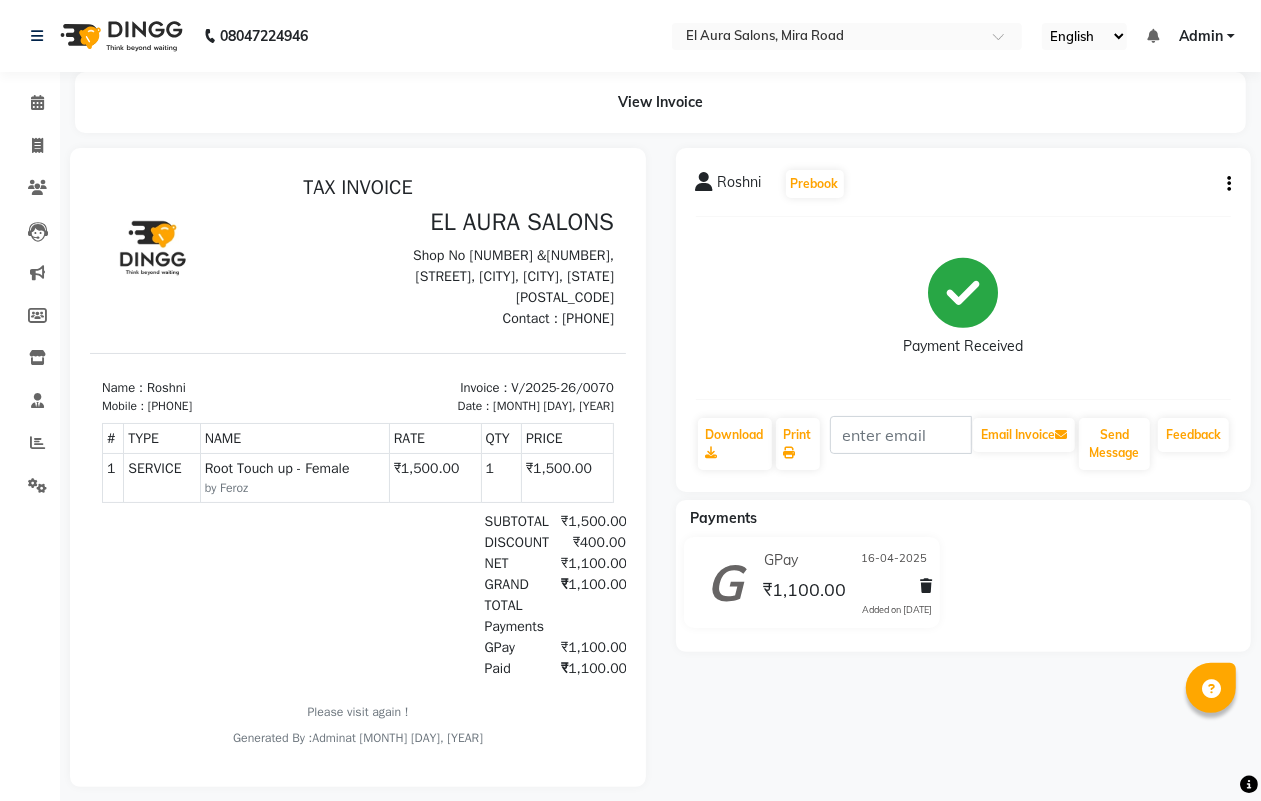 scroll, scrollTop: 0, scrollLeft: 0, axis: both 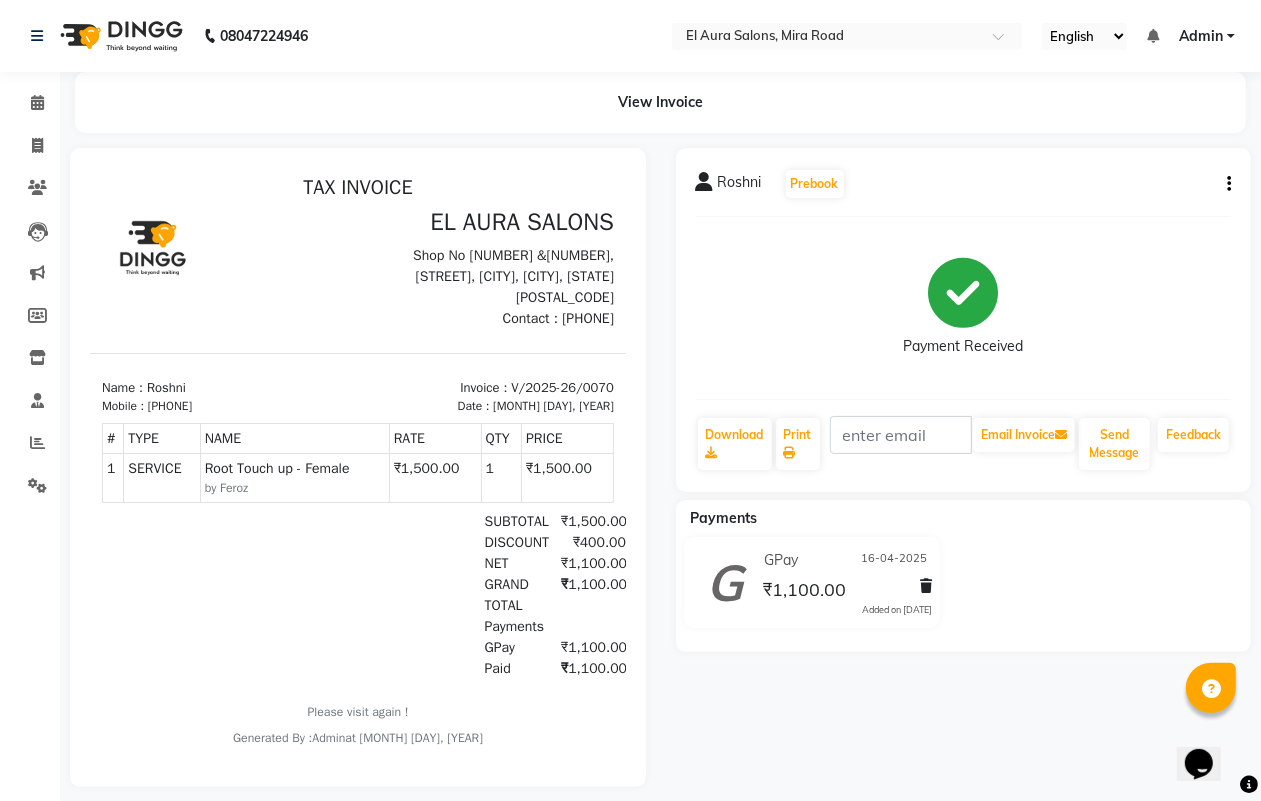 drag, startPoint x: 164, startPoint y: 429, endPoint x: 239, endPoint y: 430, distance: 75.00667 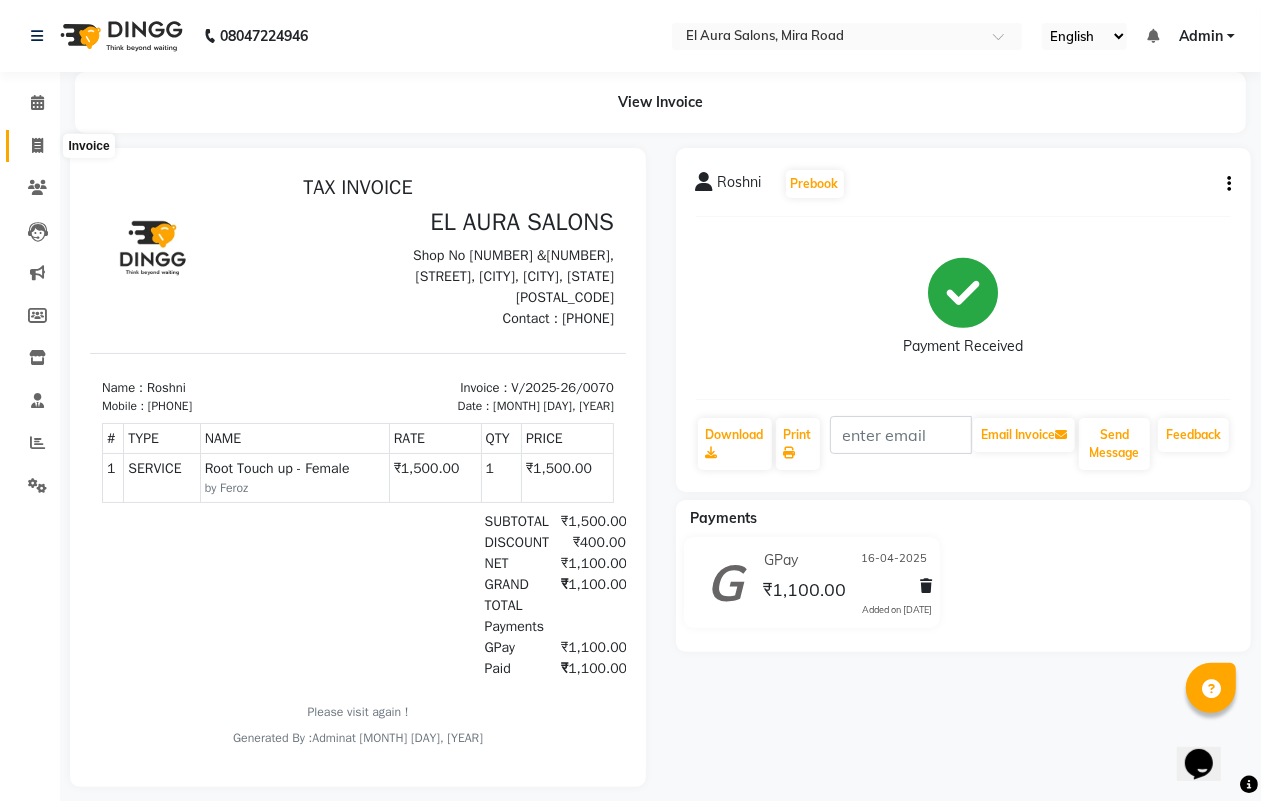 click 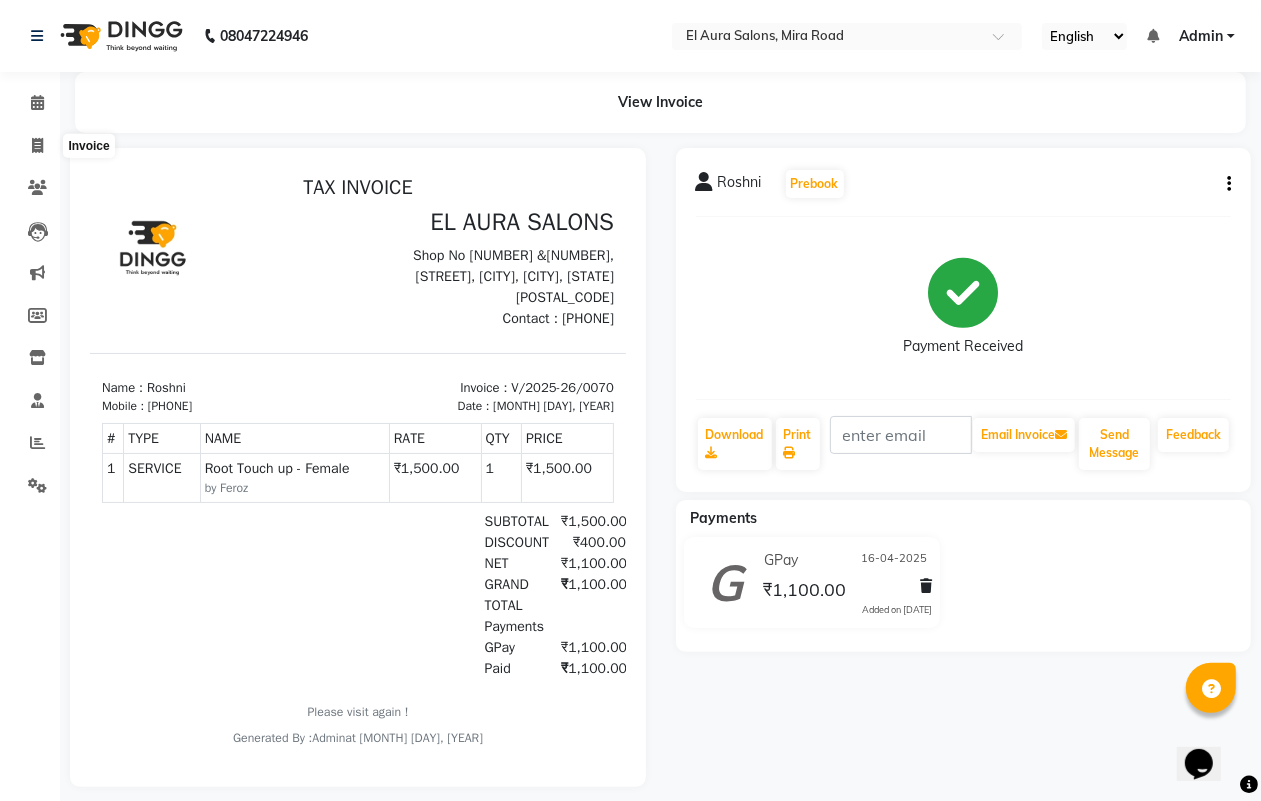 select on "service" 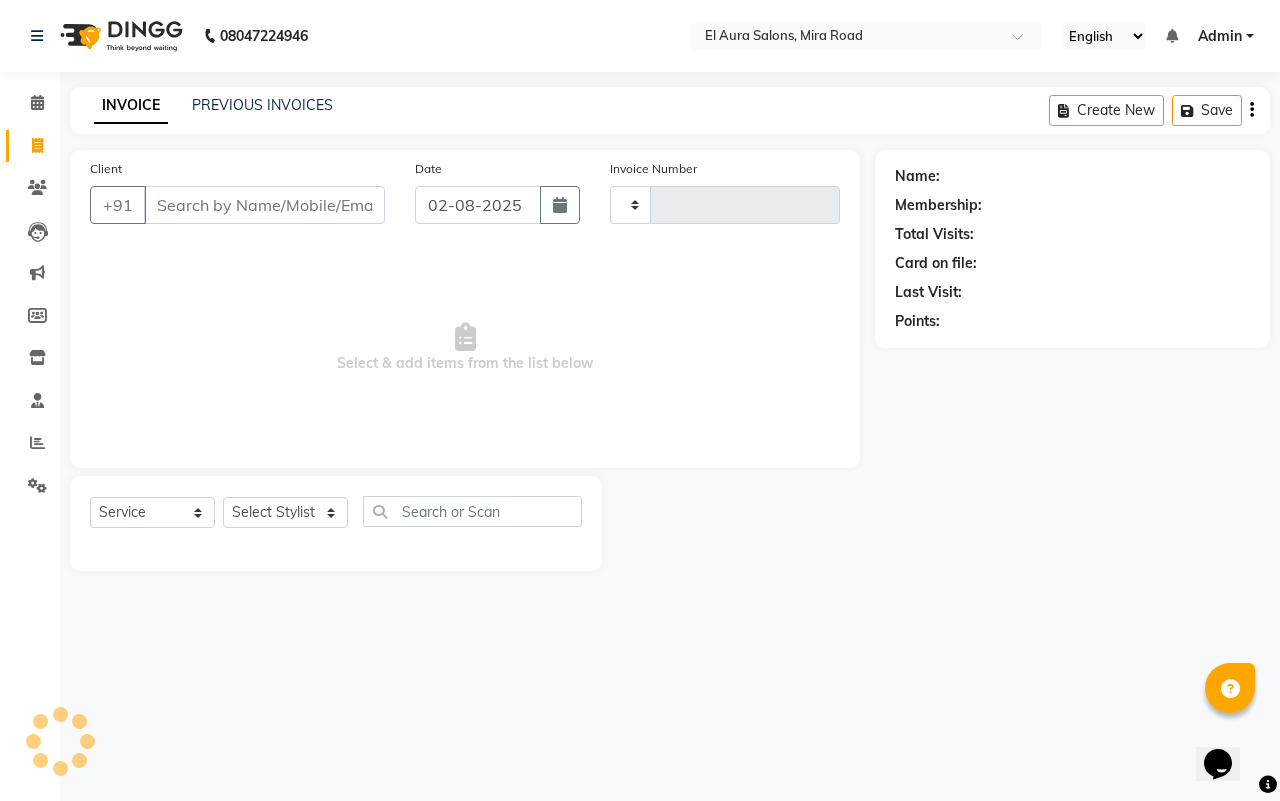 type on "0701" 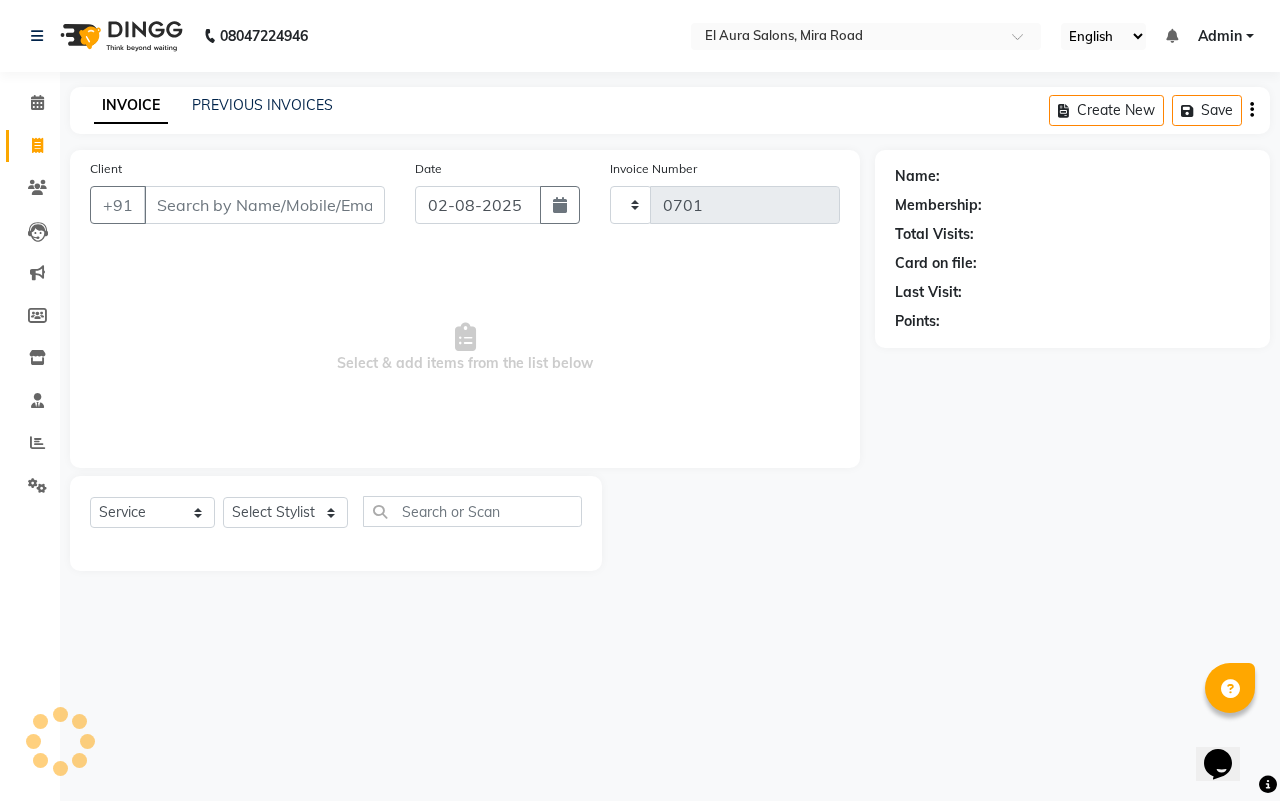 select on "94" 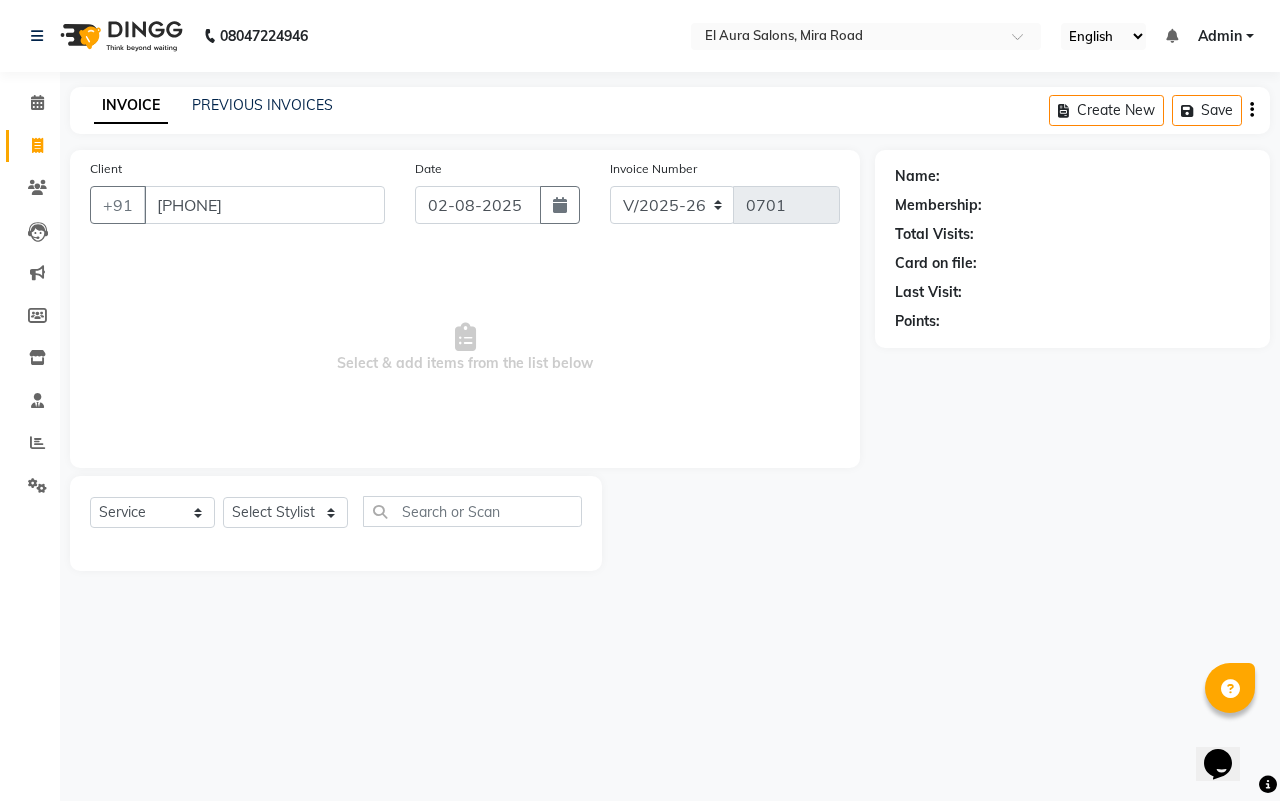 type on "9594535384" 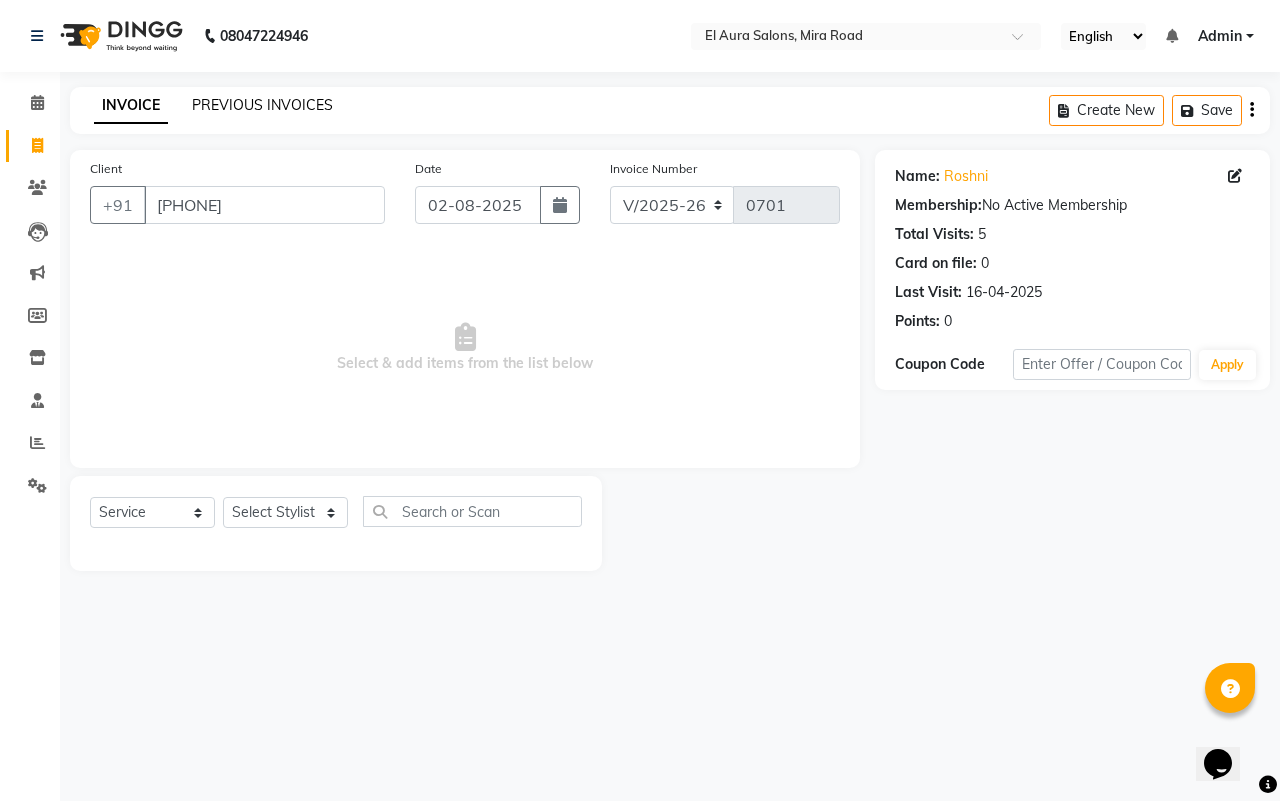 click on "PREVIOUS INVOICES" 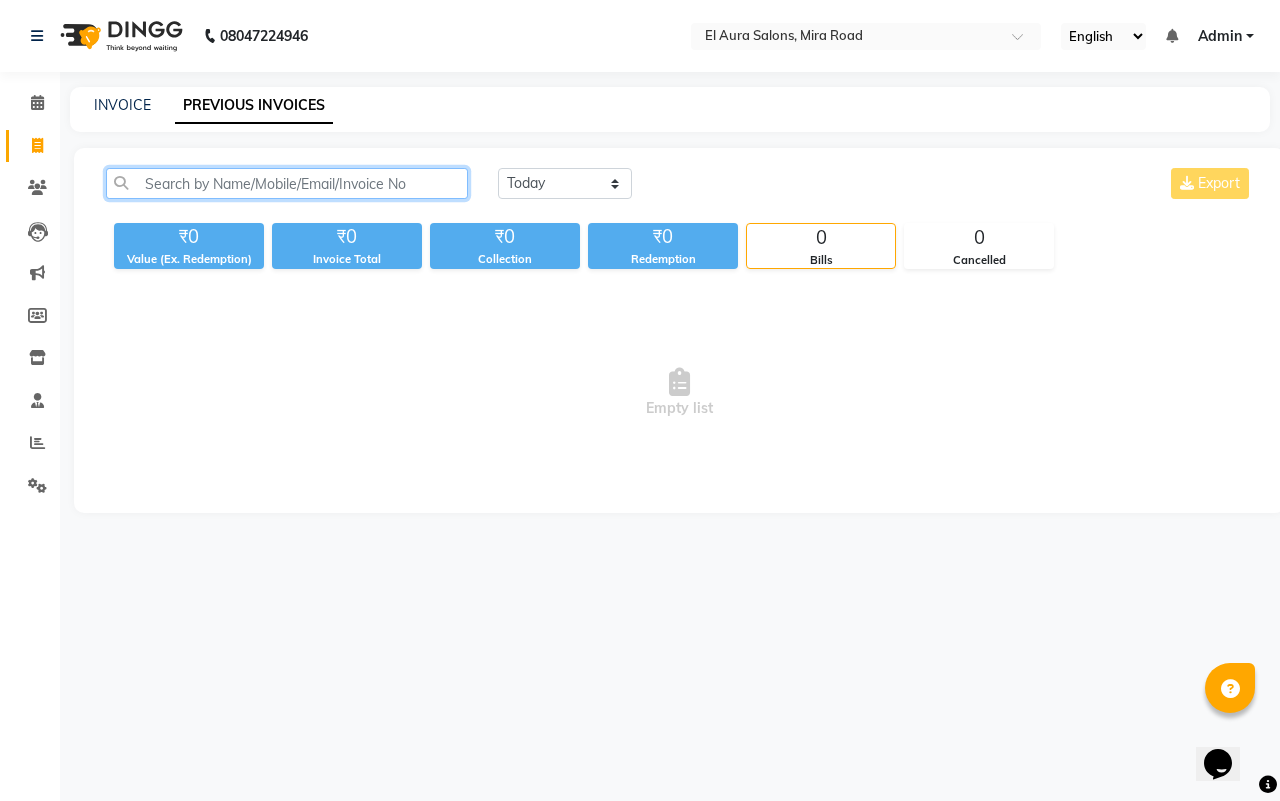 click 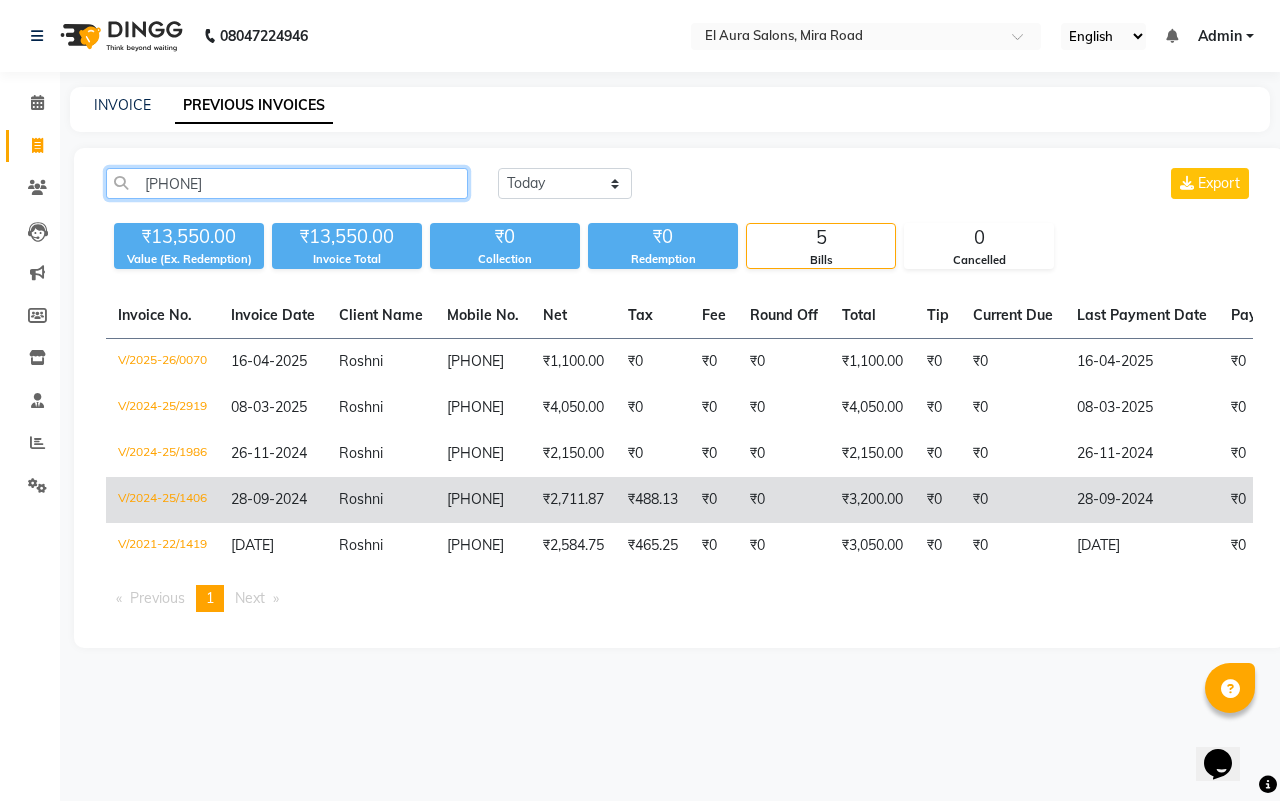type on "9594535384" 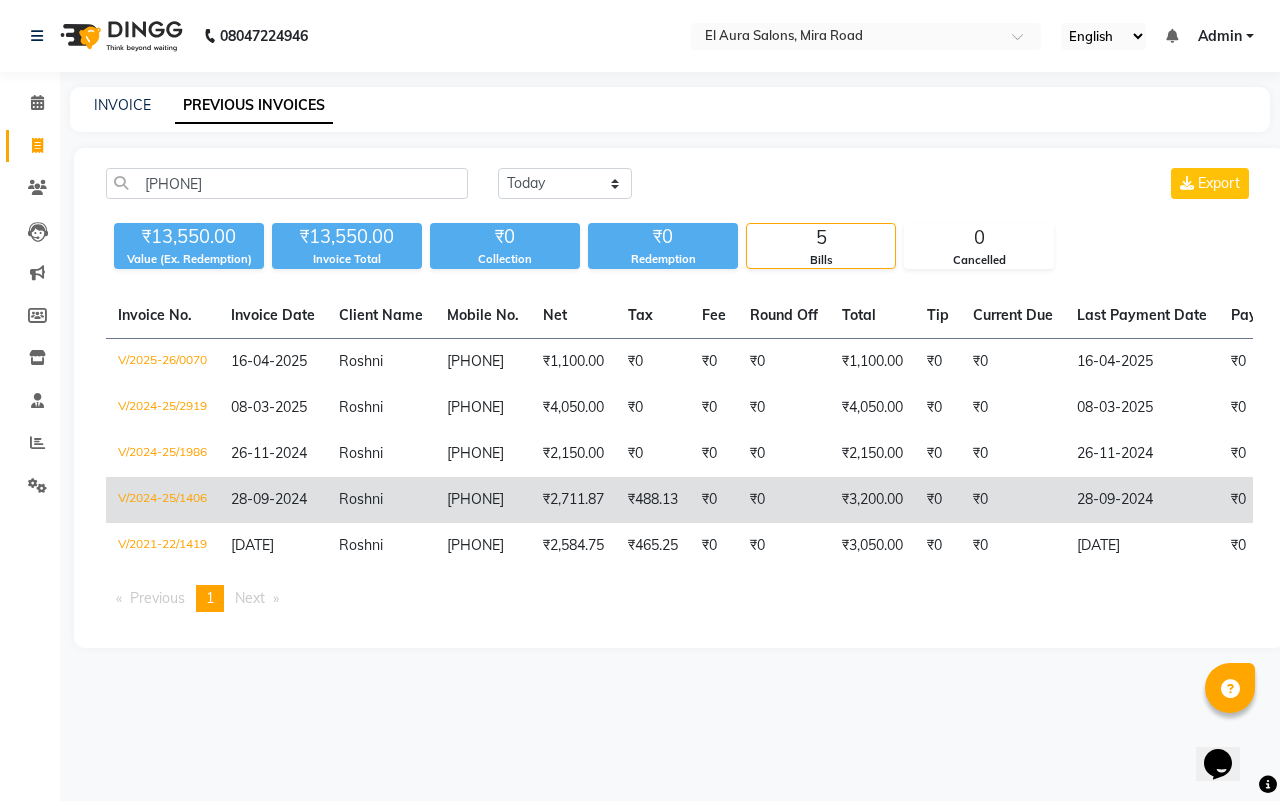 click on "9594535384" 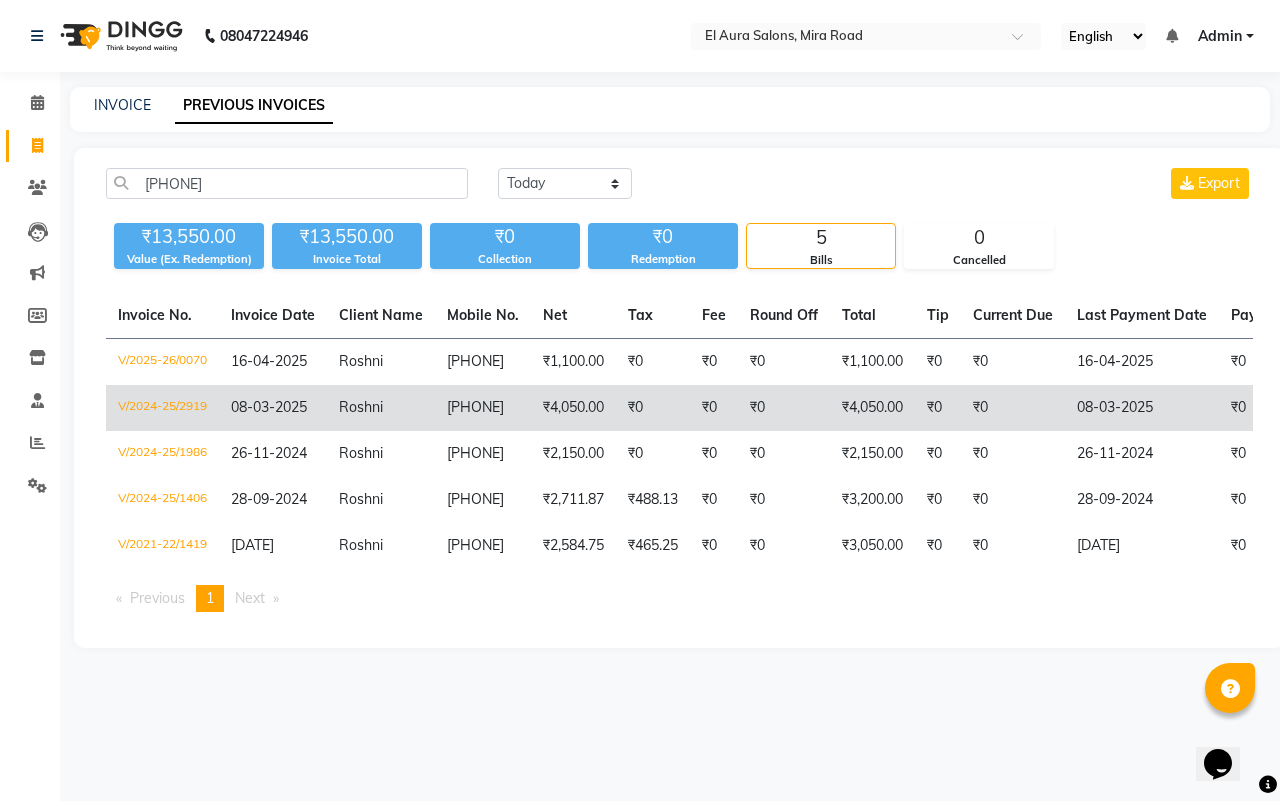 click on "Roshni" 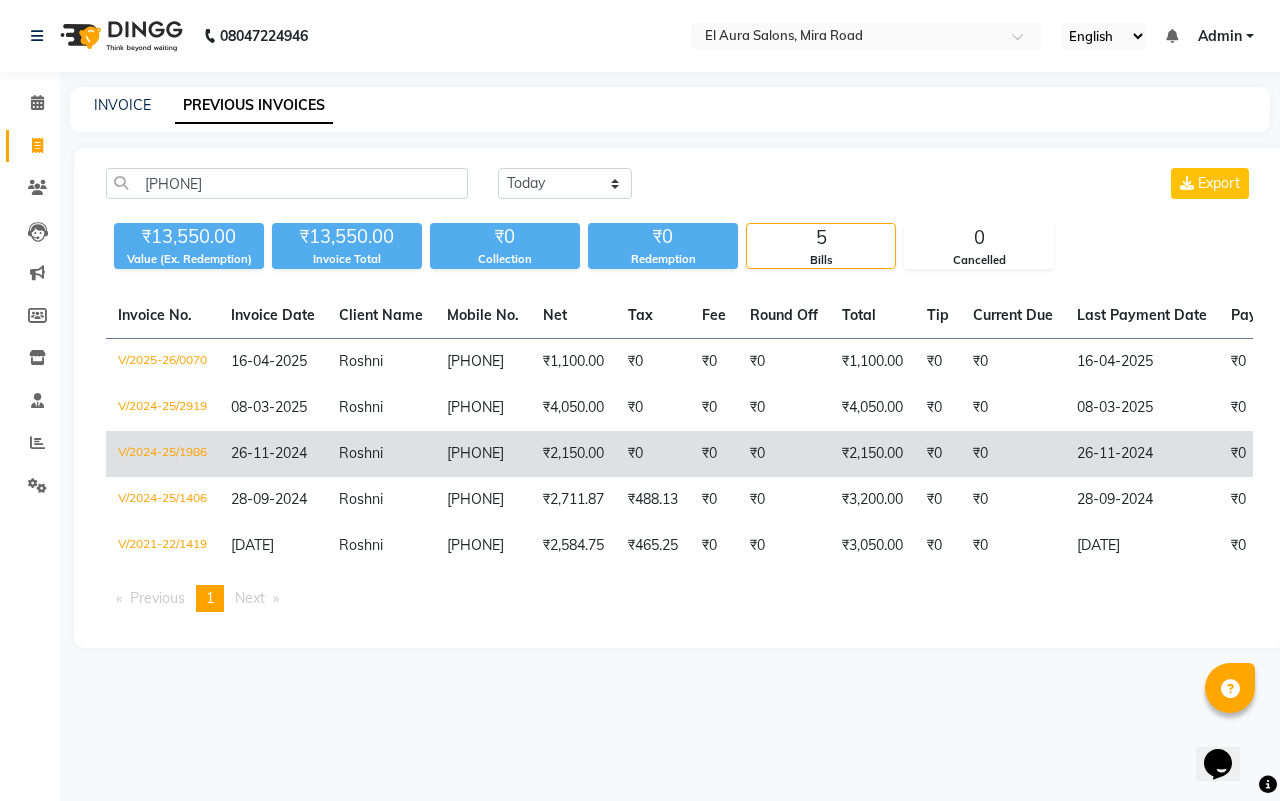 click on "Roshni" 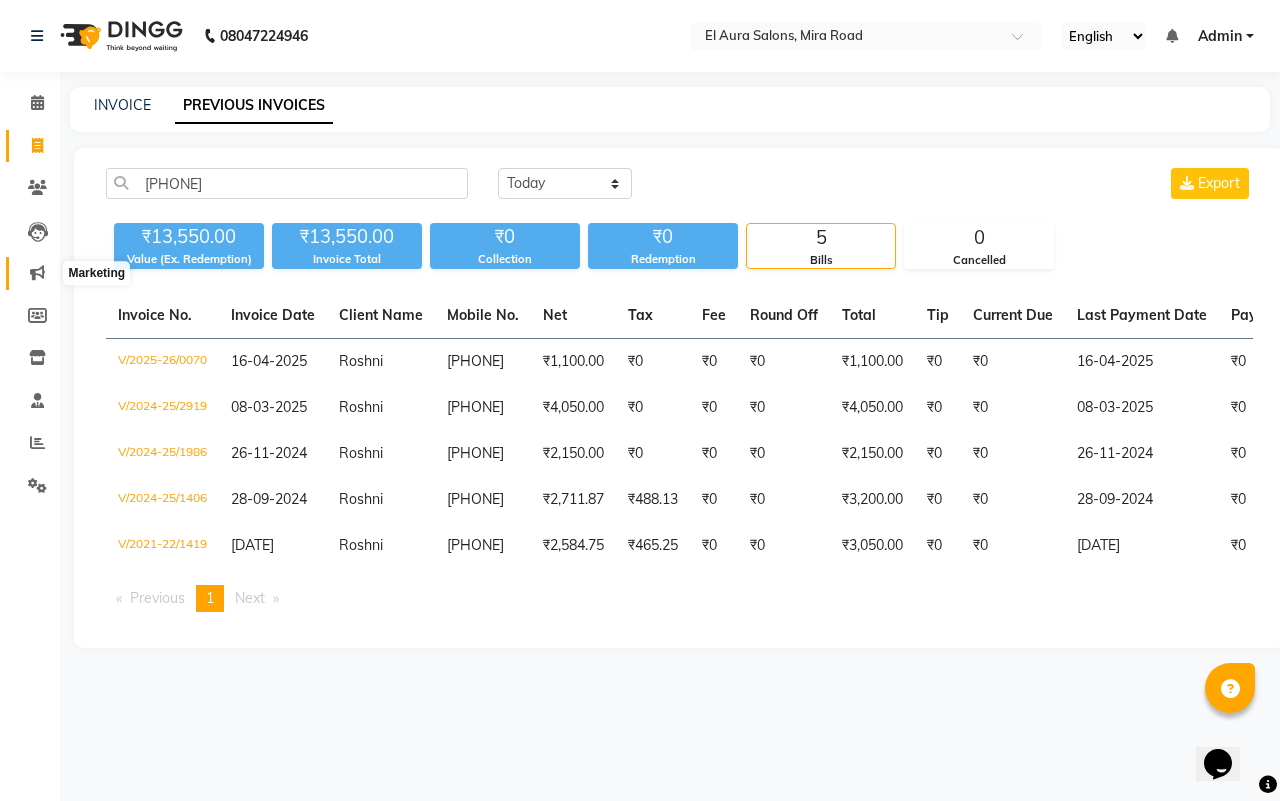 click 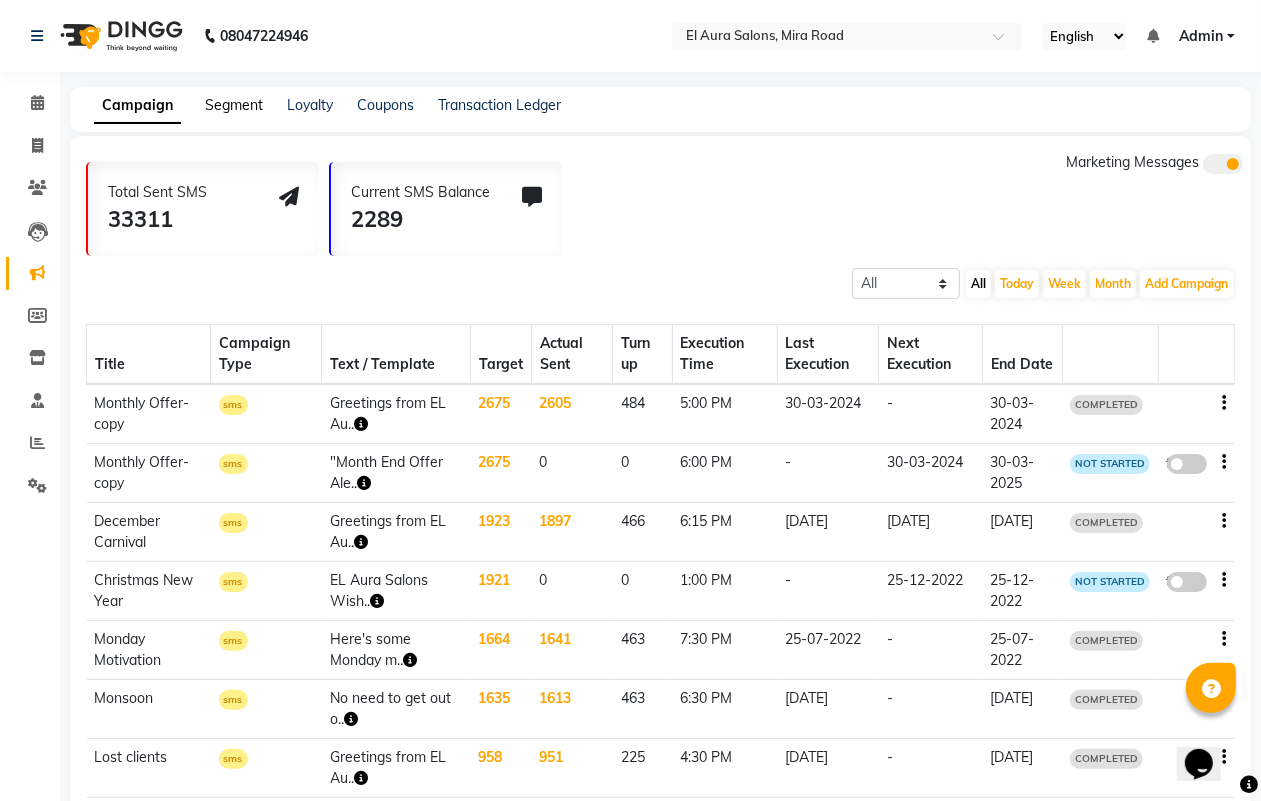 click on "Segment" 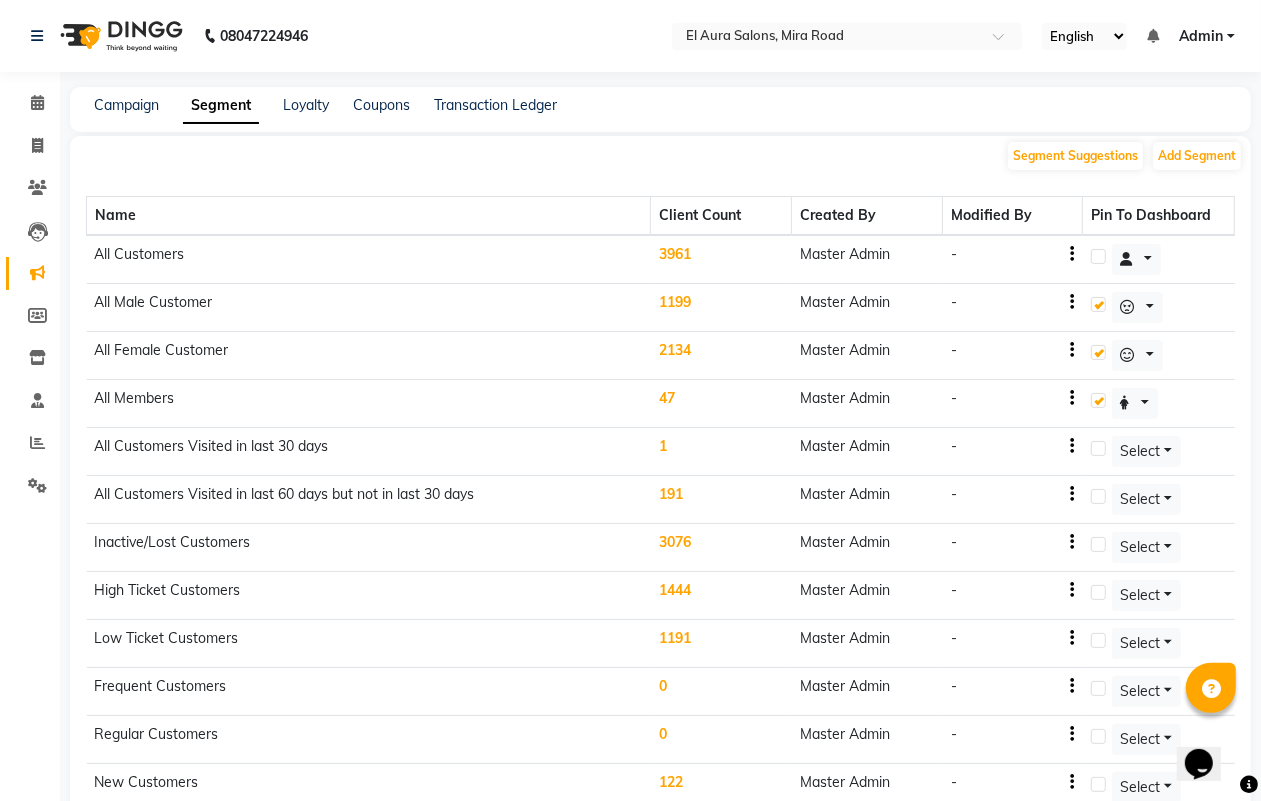 click on "47" 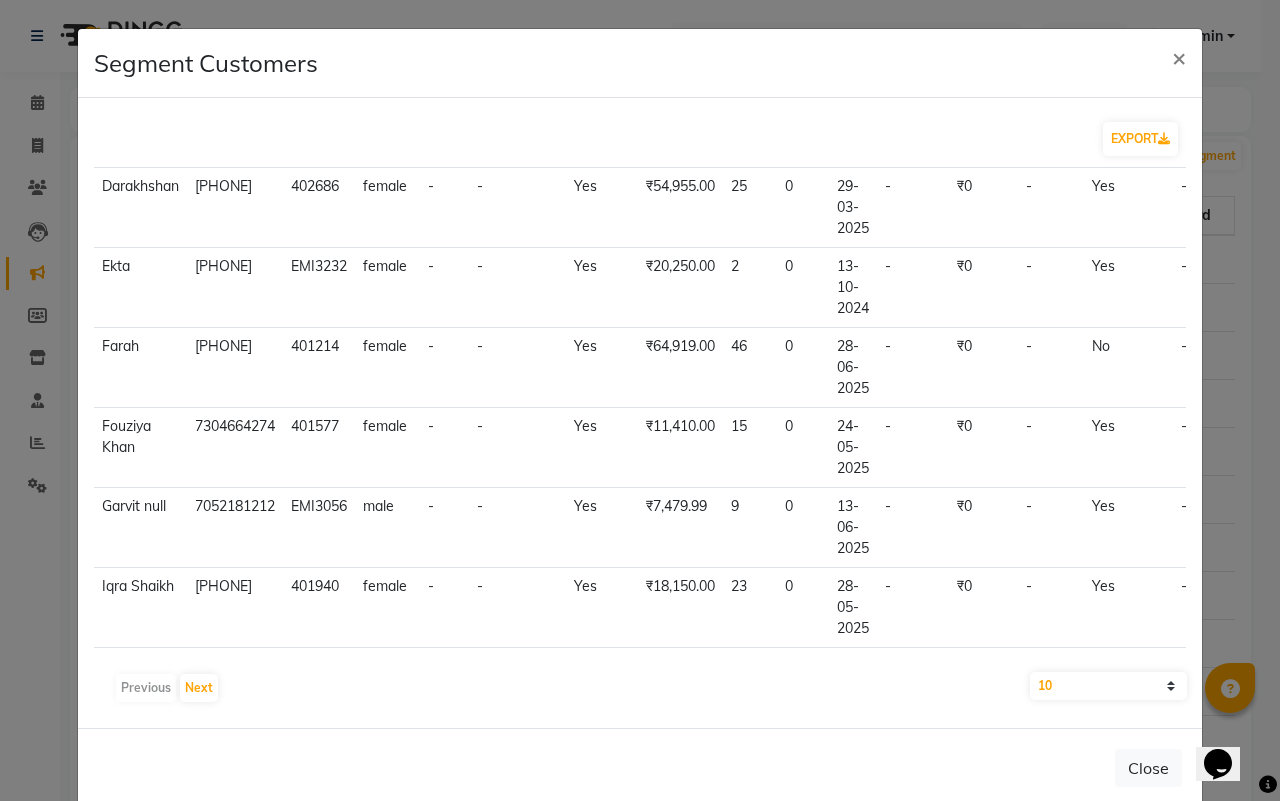 scroll, scrollTop: 396, scrollLeft: 0, axis: vertical 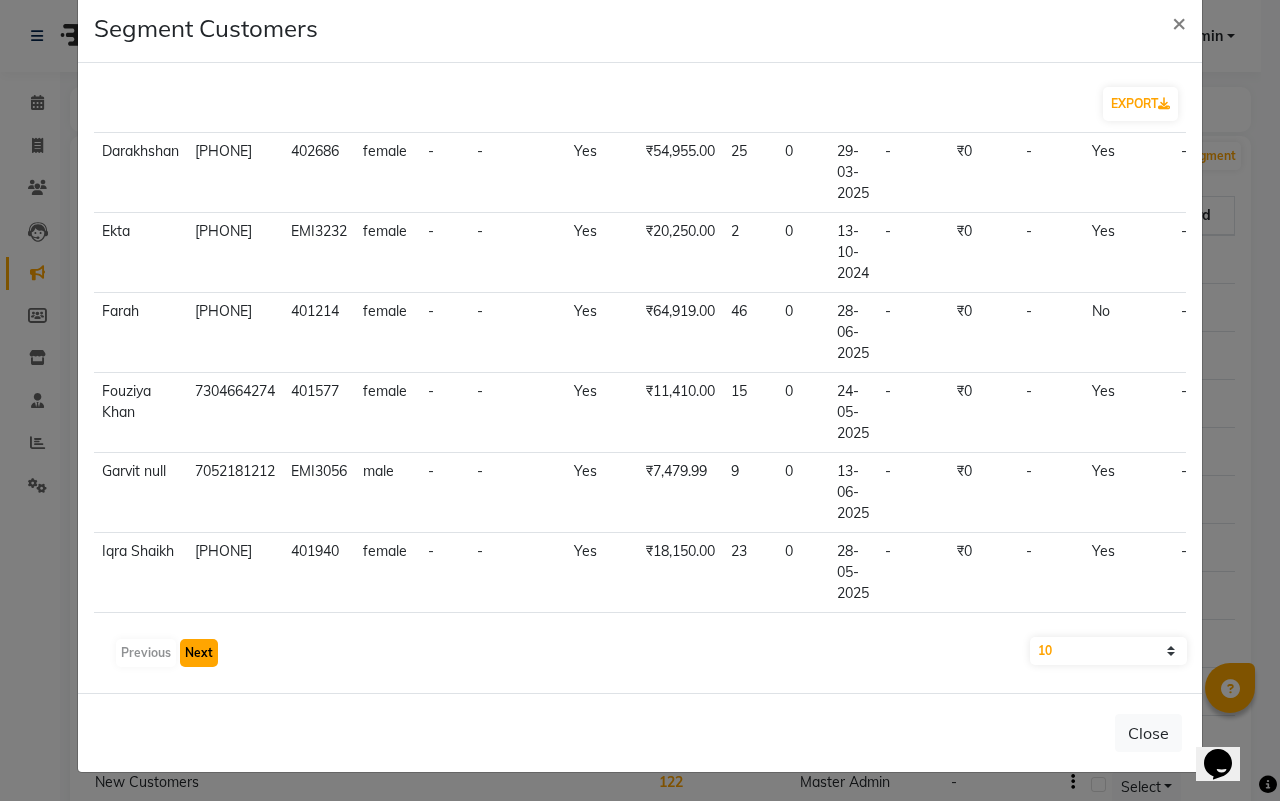 click on "Next" 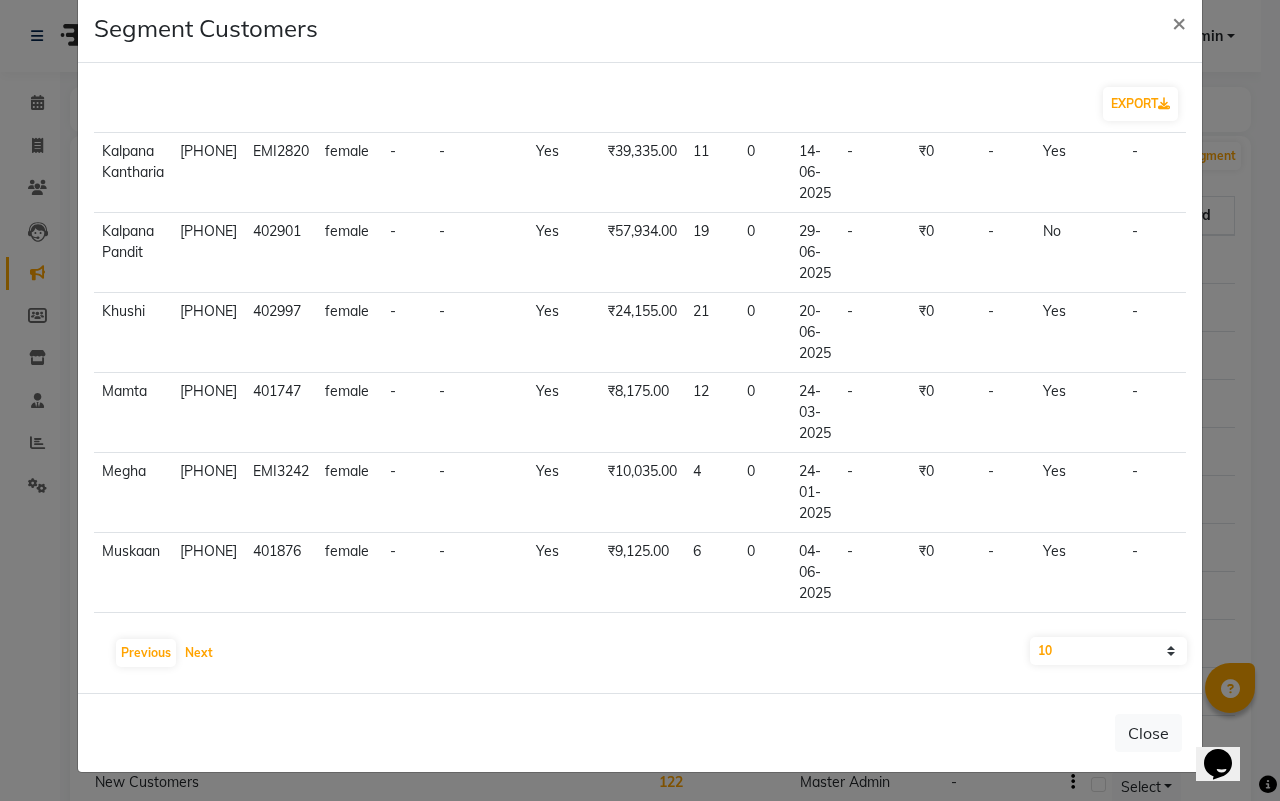 scroll, scrollTop: 396, scrollLeft: 0, axis: vertical 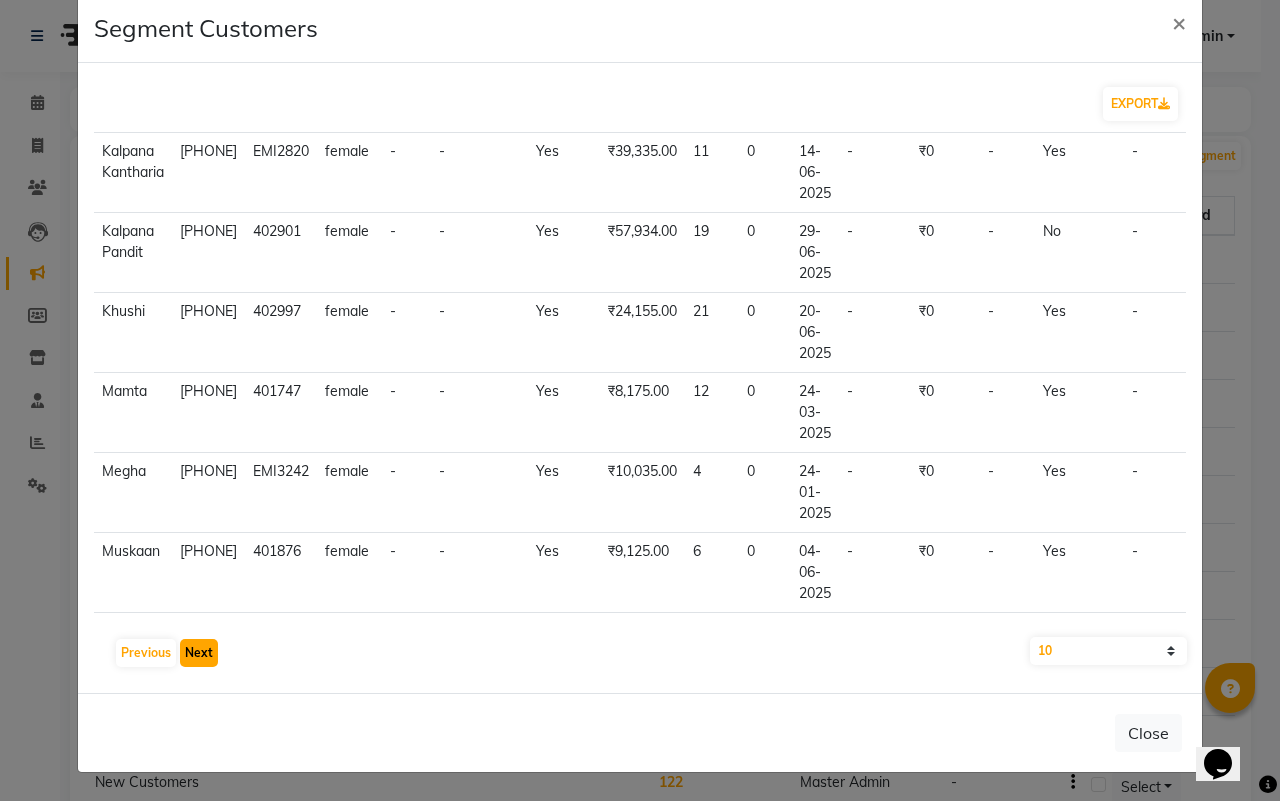 click on "Next" 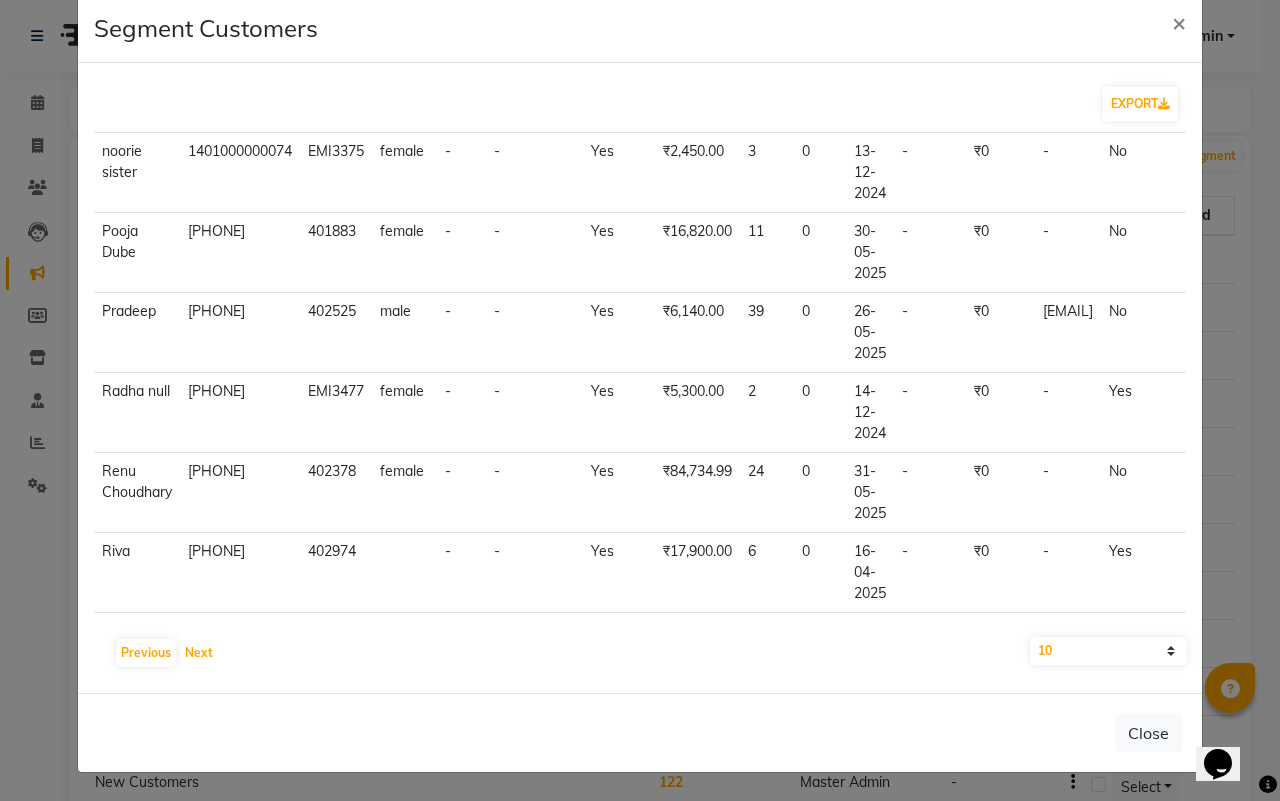 scroll, scrollTop: 271, scrollLeft: 0, axis: vertical 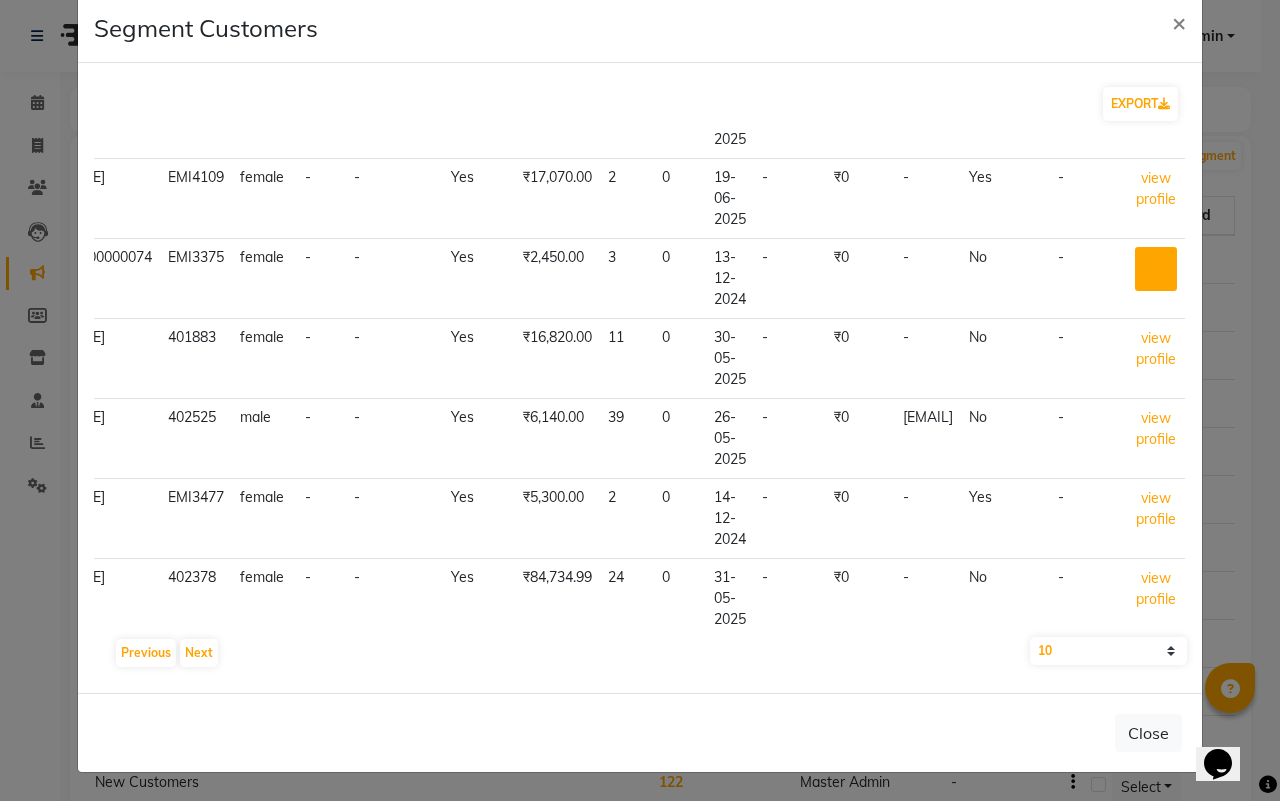click on "view profile" 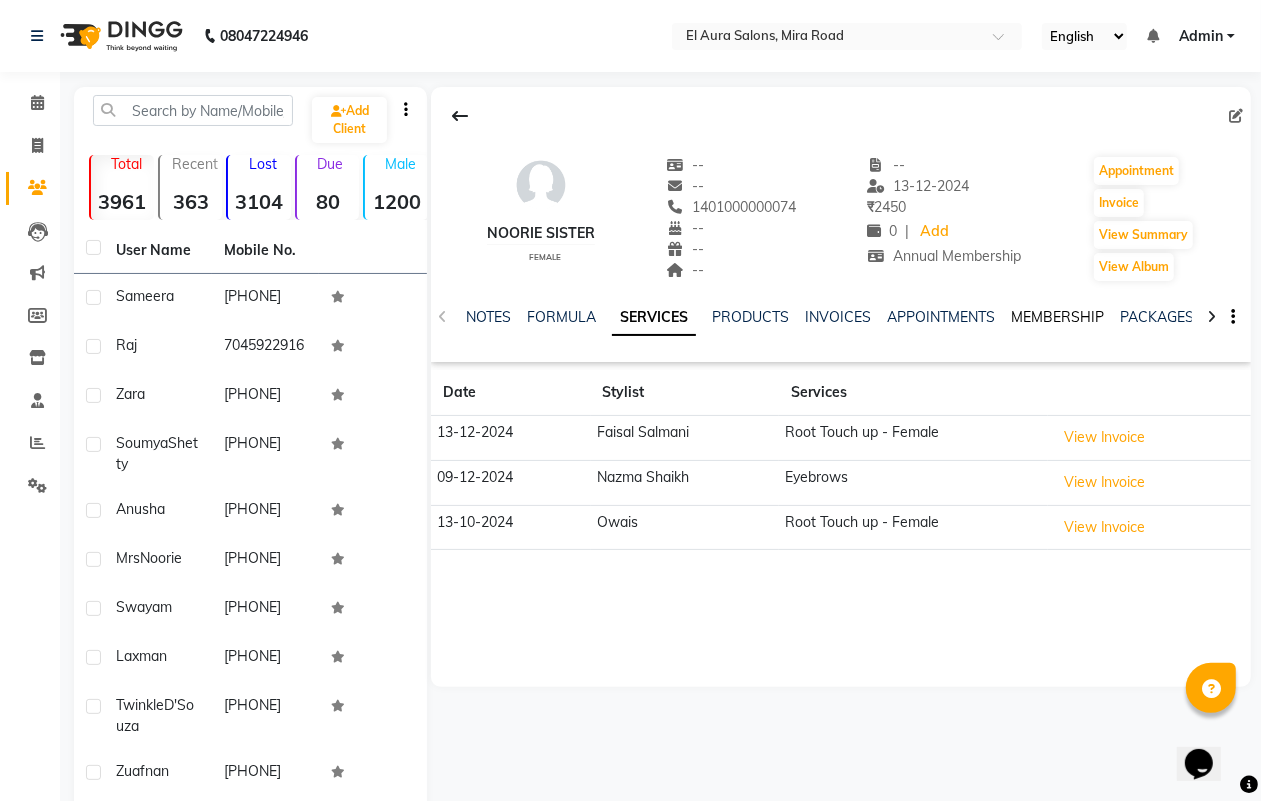 click on "MEMBERSHIP" 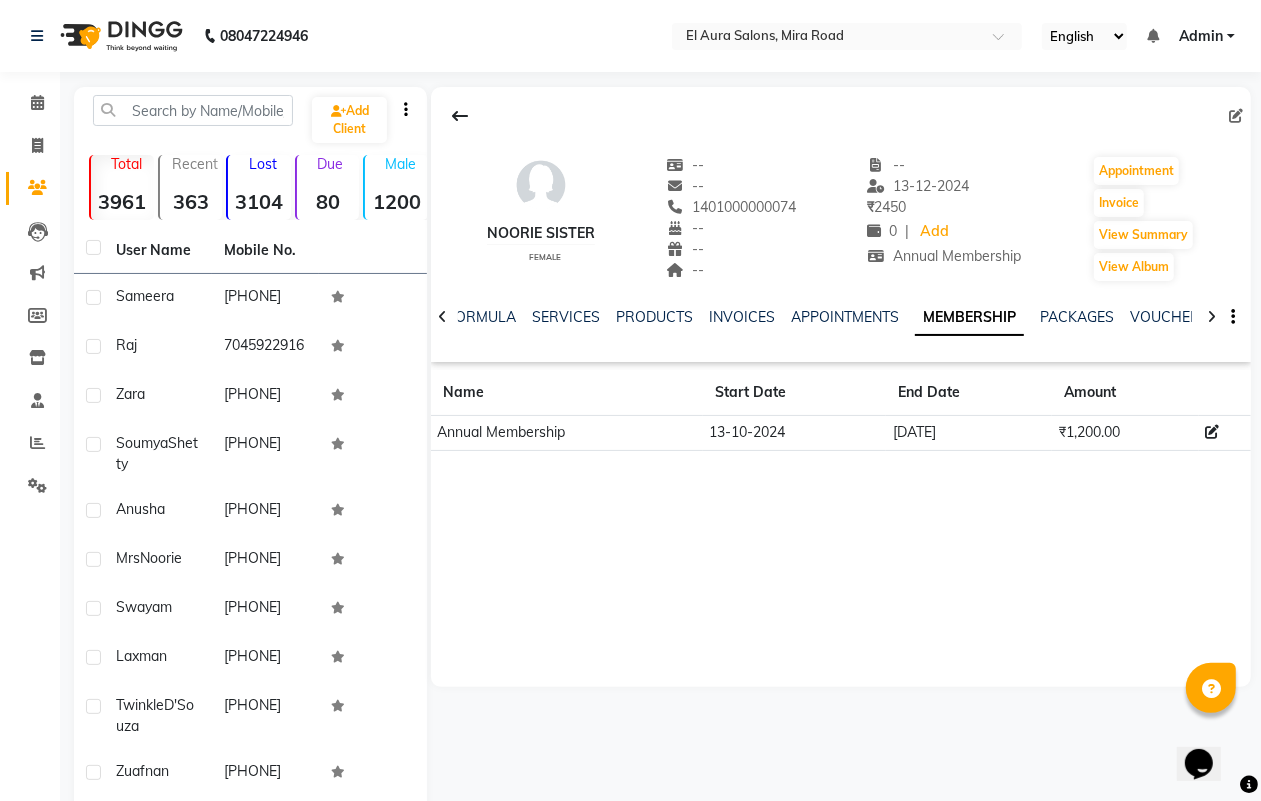 click on "NOTES FORMULA SERVICES PRODUCTS INVOICES APPOINTMENTS MEMBERSHIP PACKAGES VOUCHERS GIFTCARDS POINTS FORMS FAMILY CARDS WALLET" 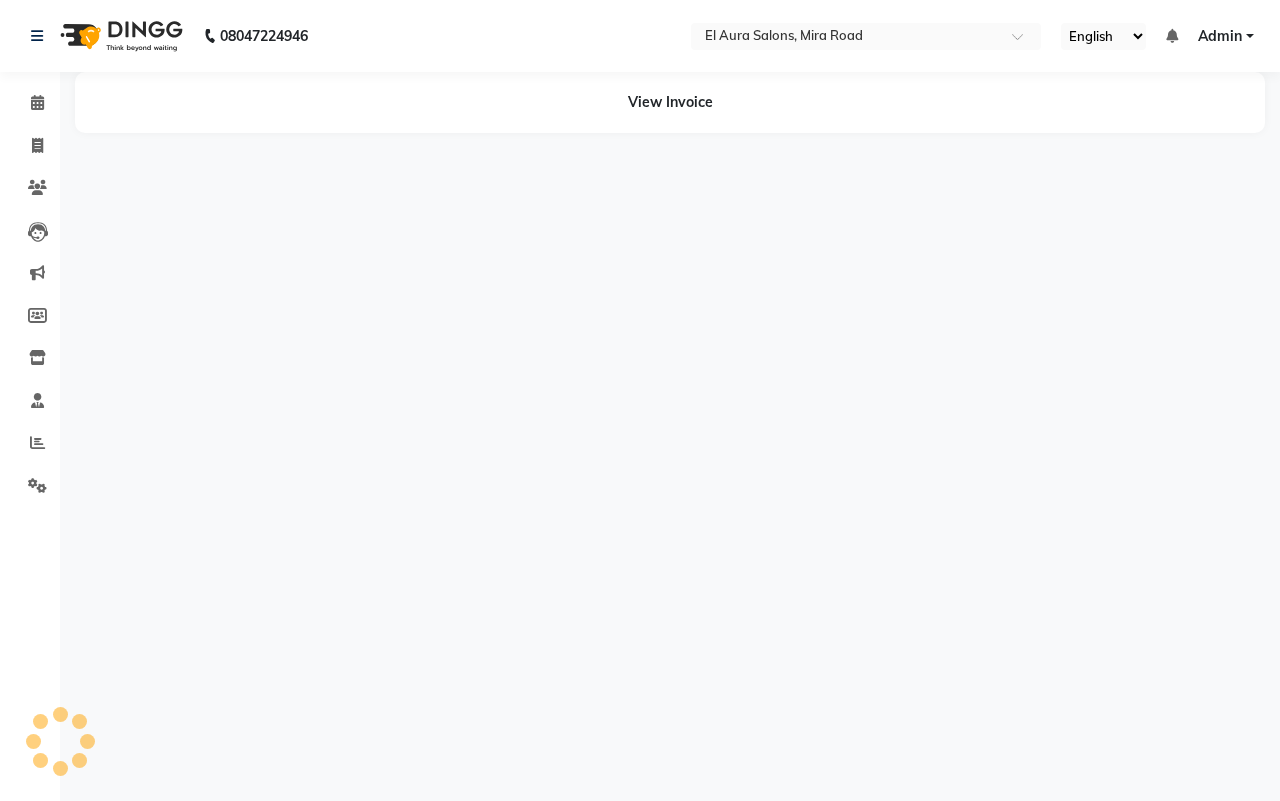 scroll, scrollTop: 0, scrollLeft: 0, axis: both 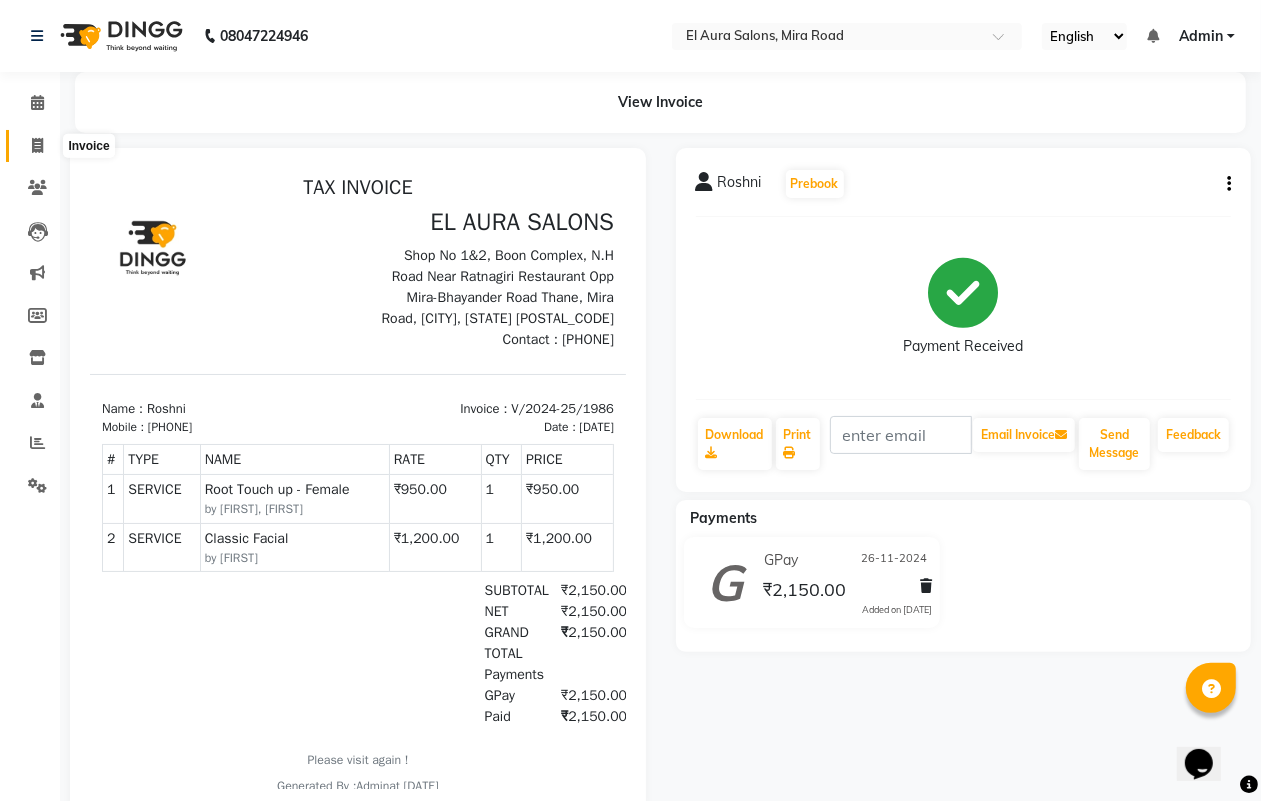 click 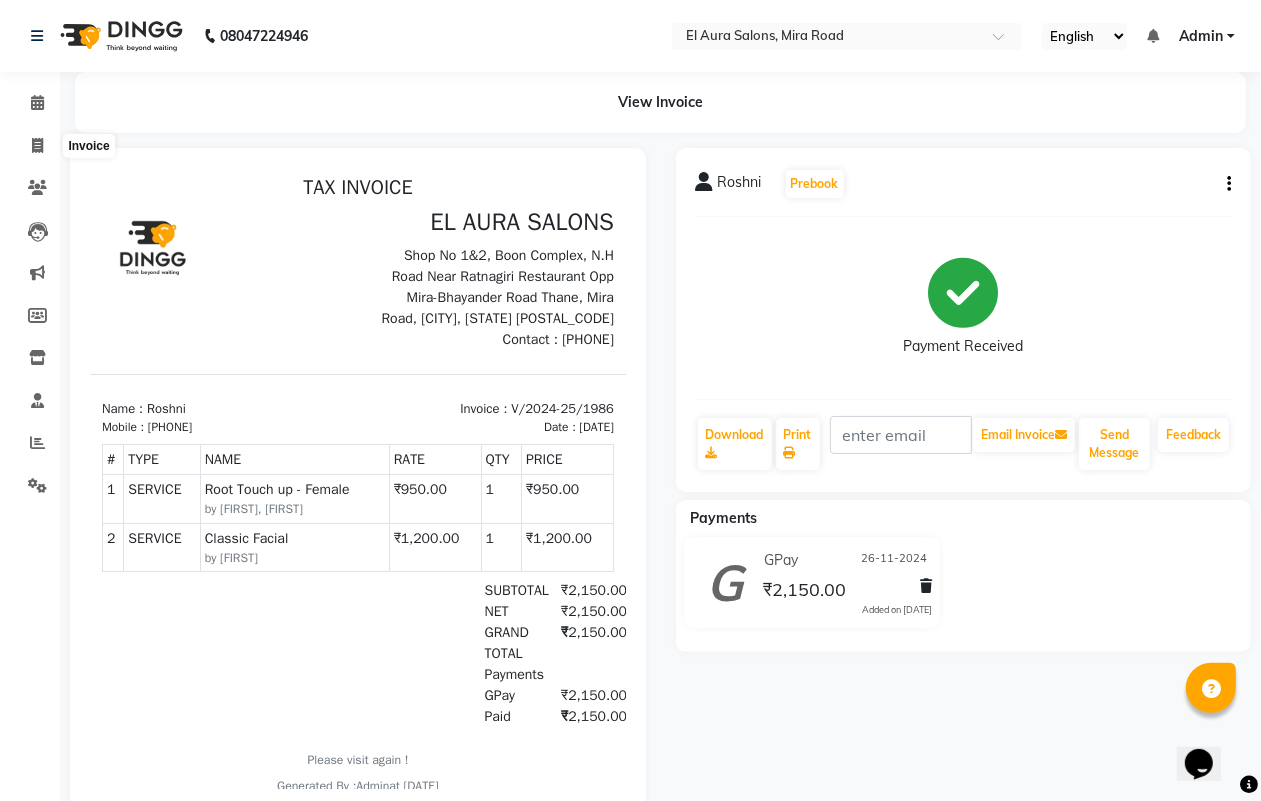 select on "service" 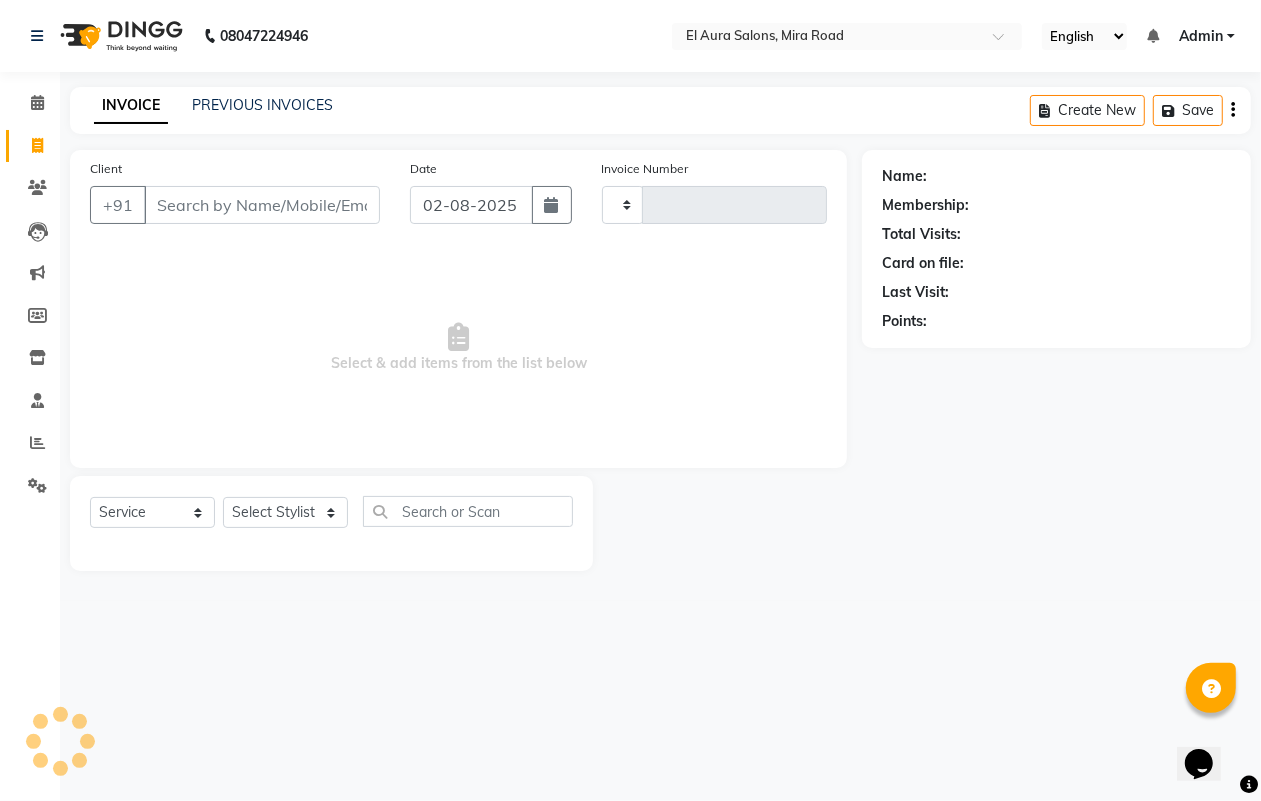 type on "0701" 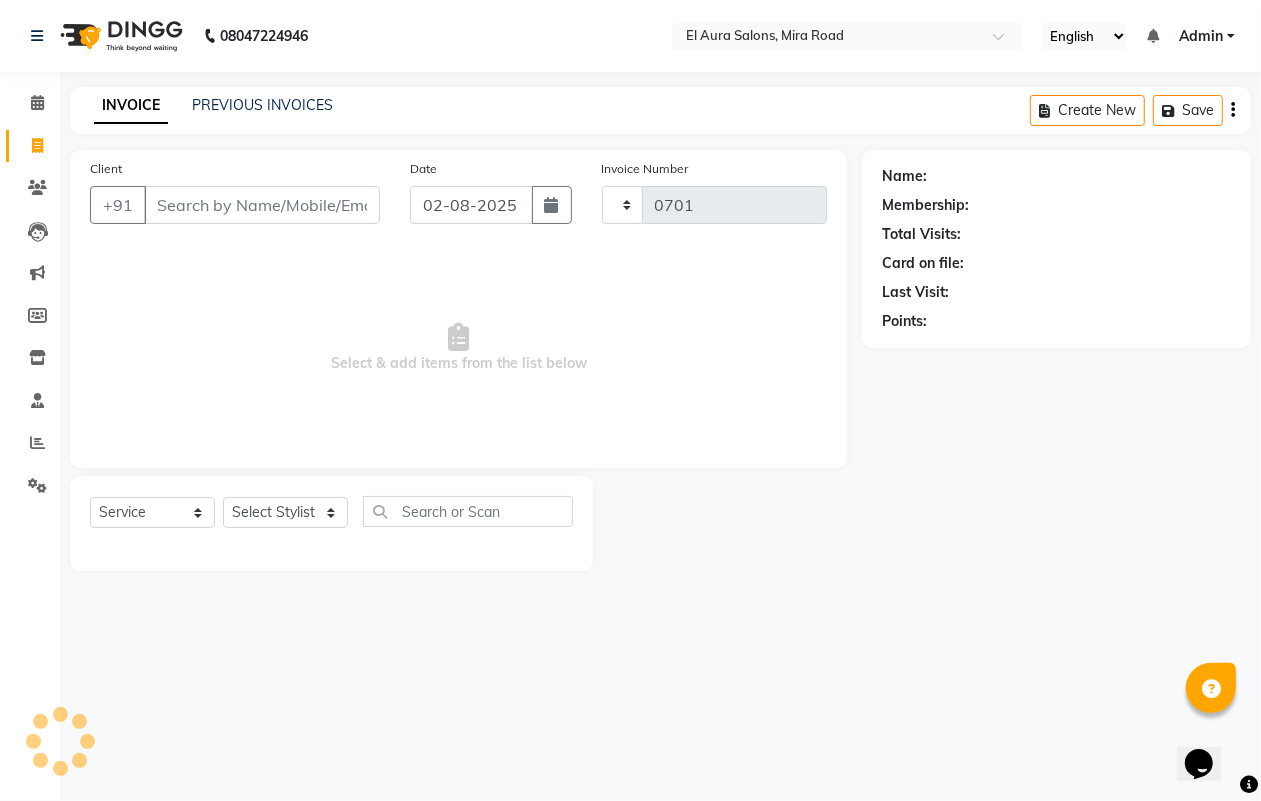 select on "94" 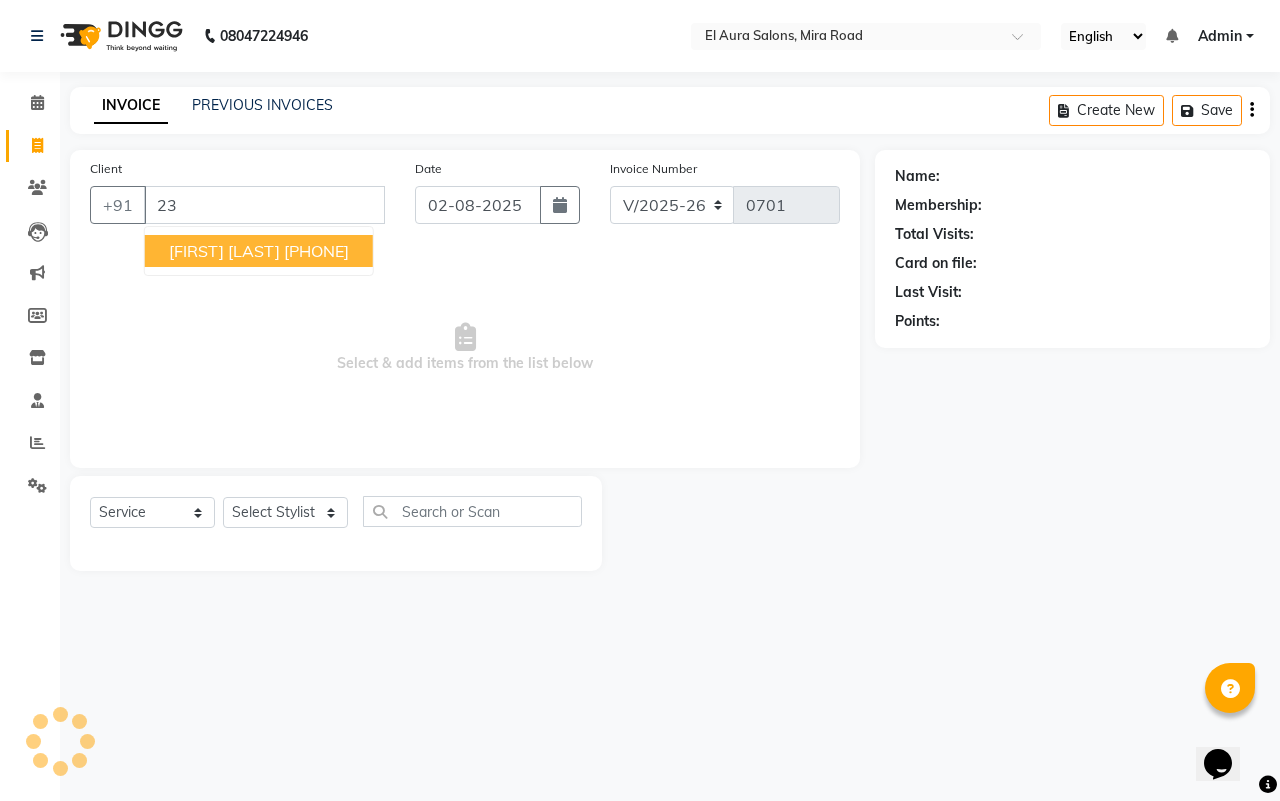 type on "2" 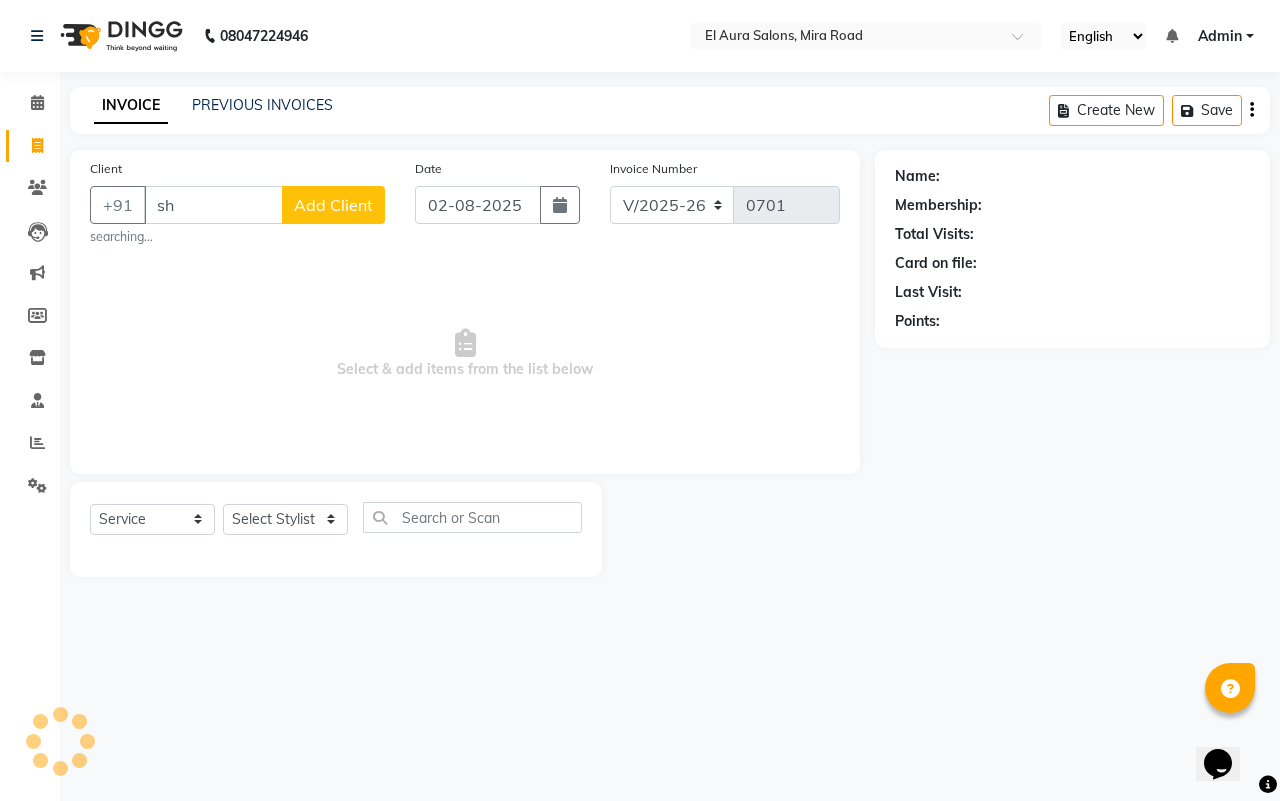 type on "s" 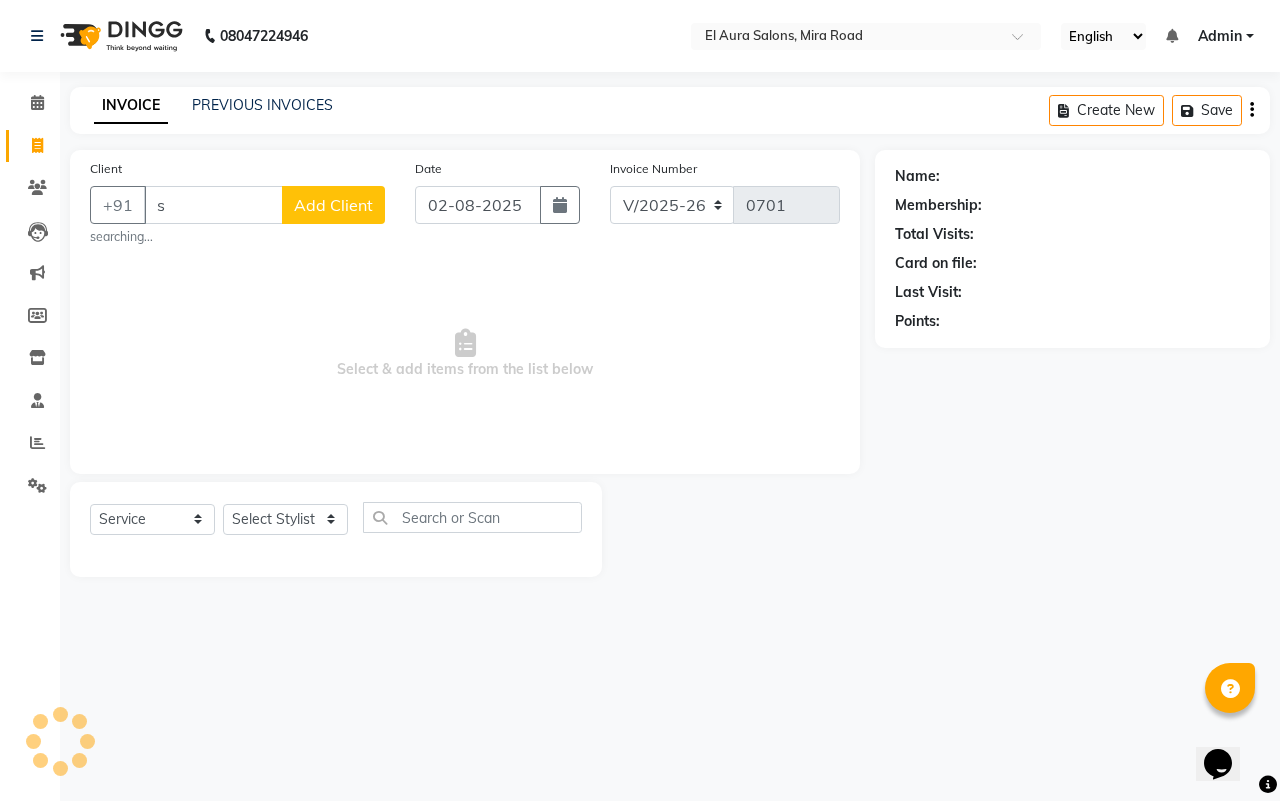 type 